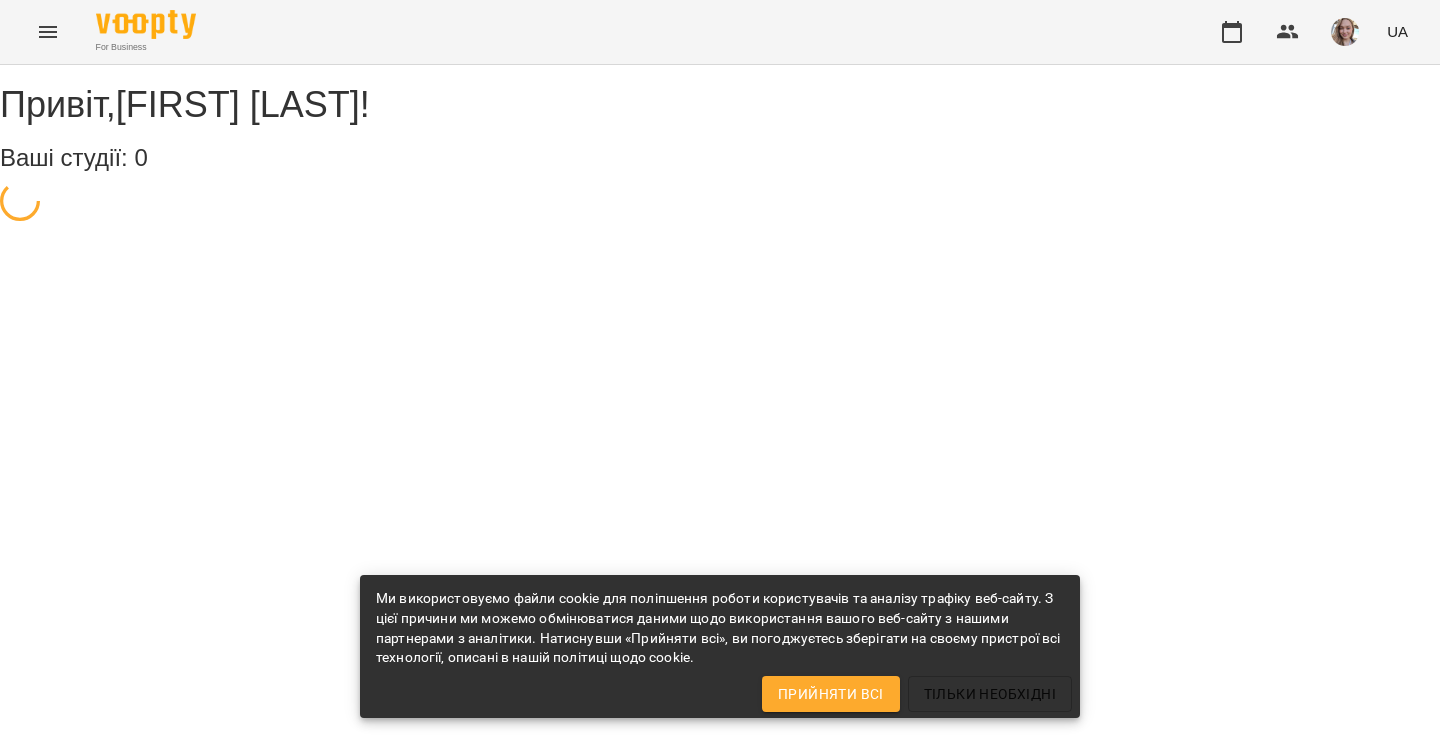 scroll, scrollTop: 0, scrollLeft: 0, axis: both 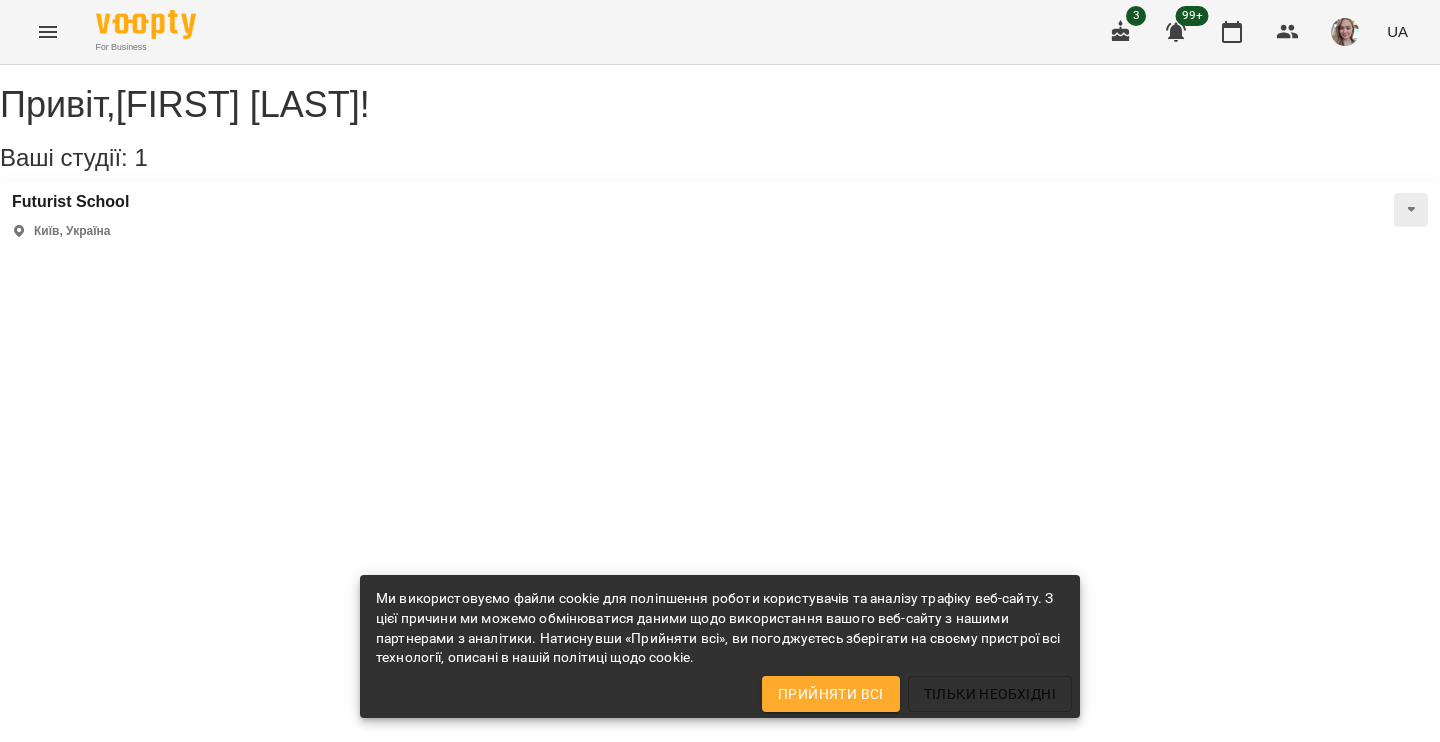 click on "Futurist School Київ, Україна" at bounding box center (720, 216) 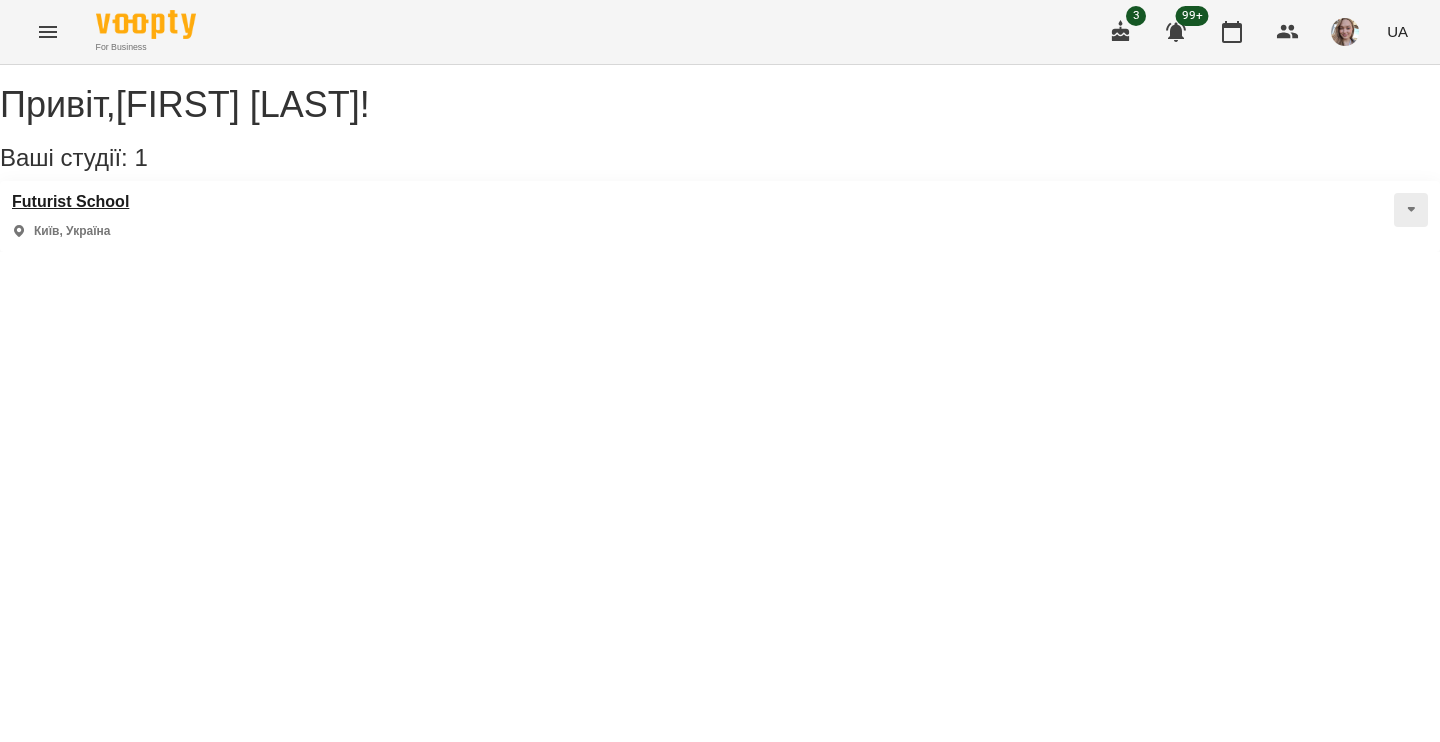 click on "Futurist School" at bounding box center (70, 202) 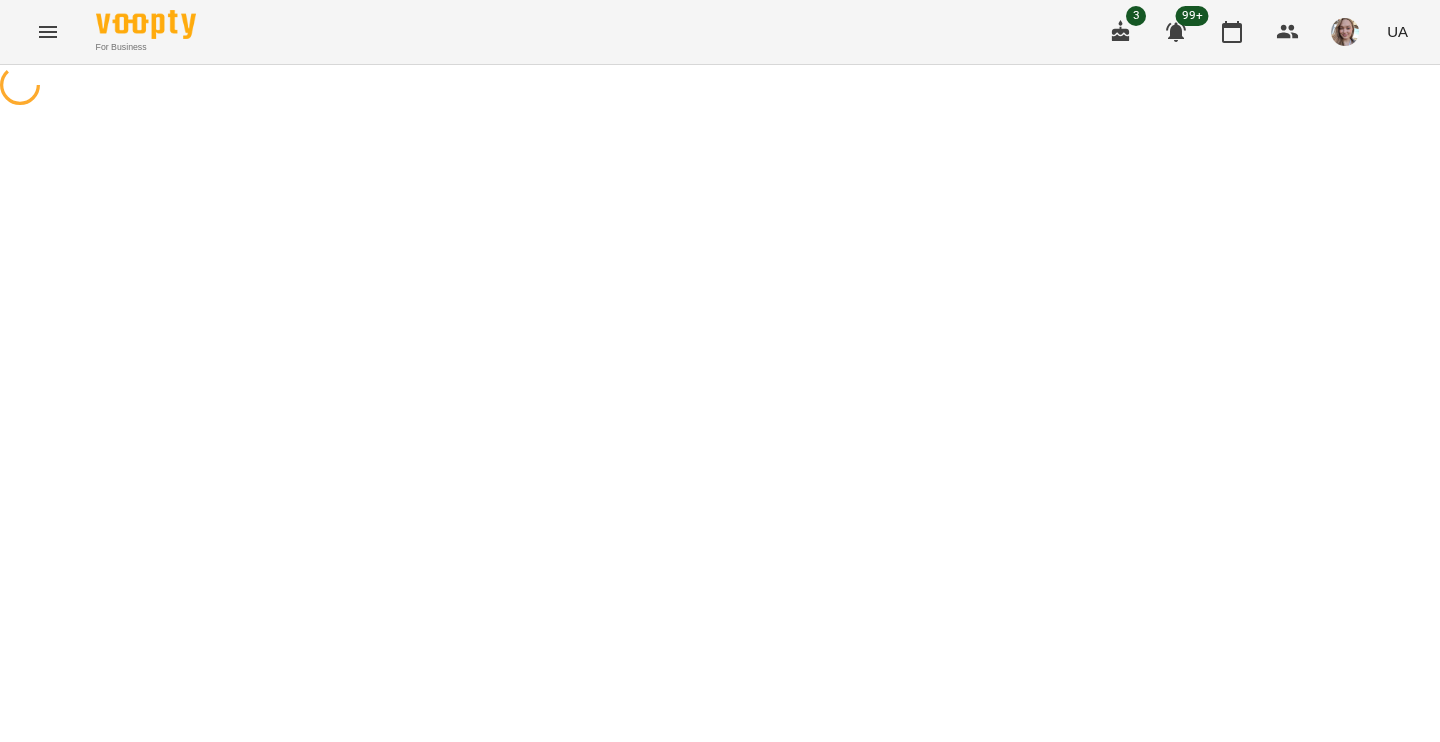 click at bounding box center (48, 32) 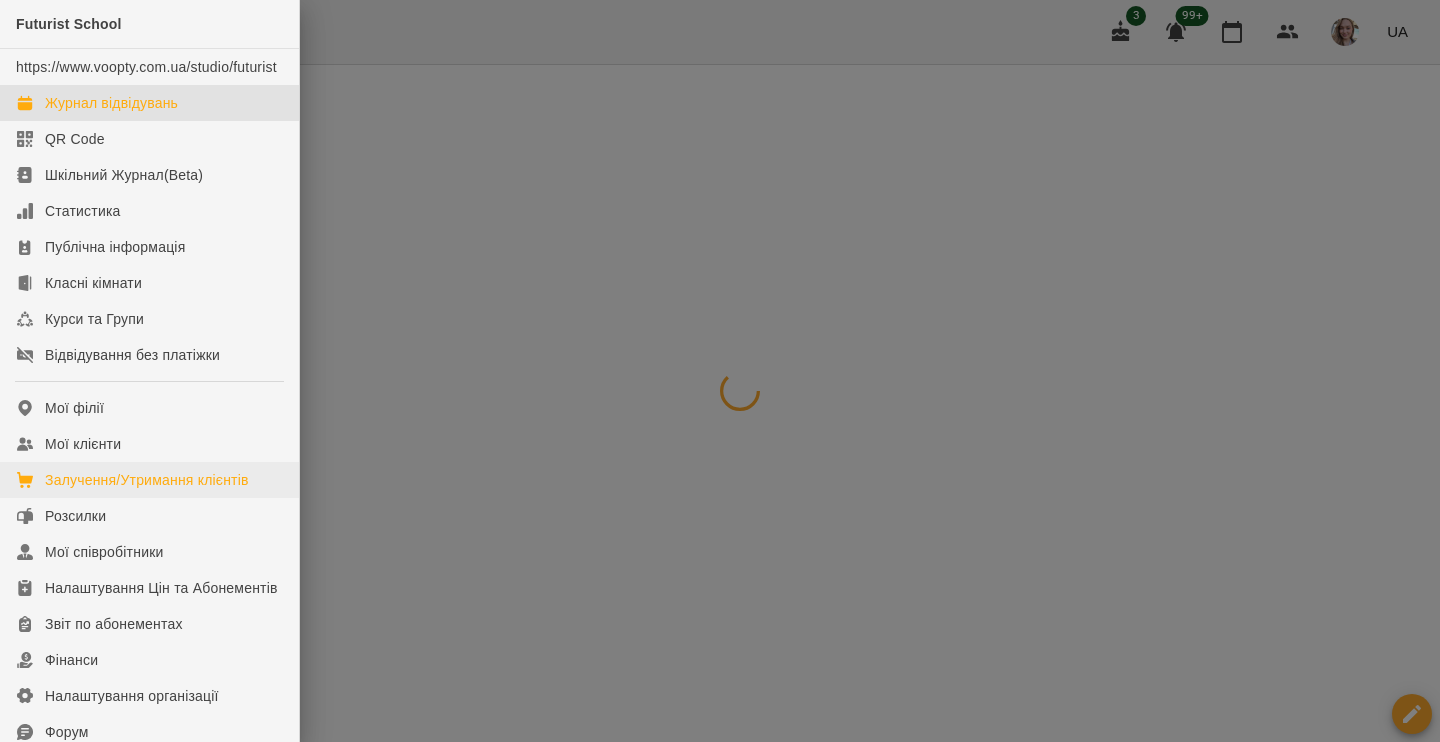 click on "Залучення/Утримання клієнтів" at bounding box center (147, 480) 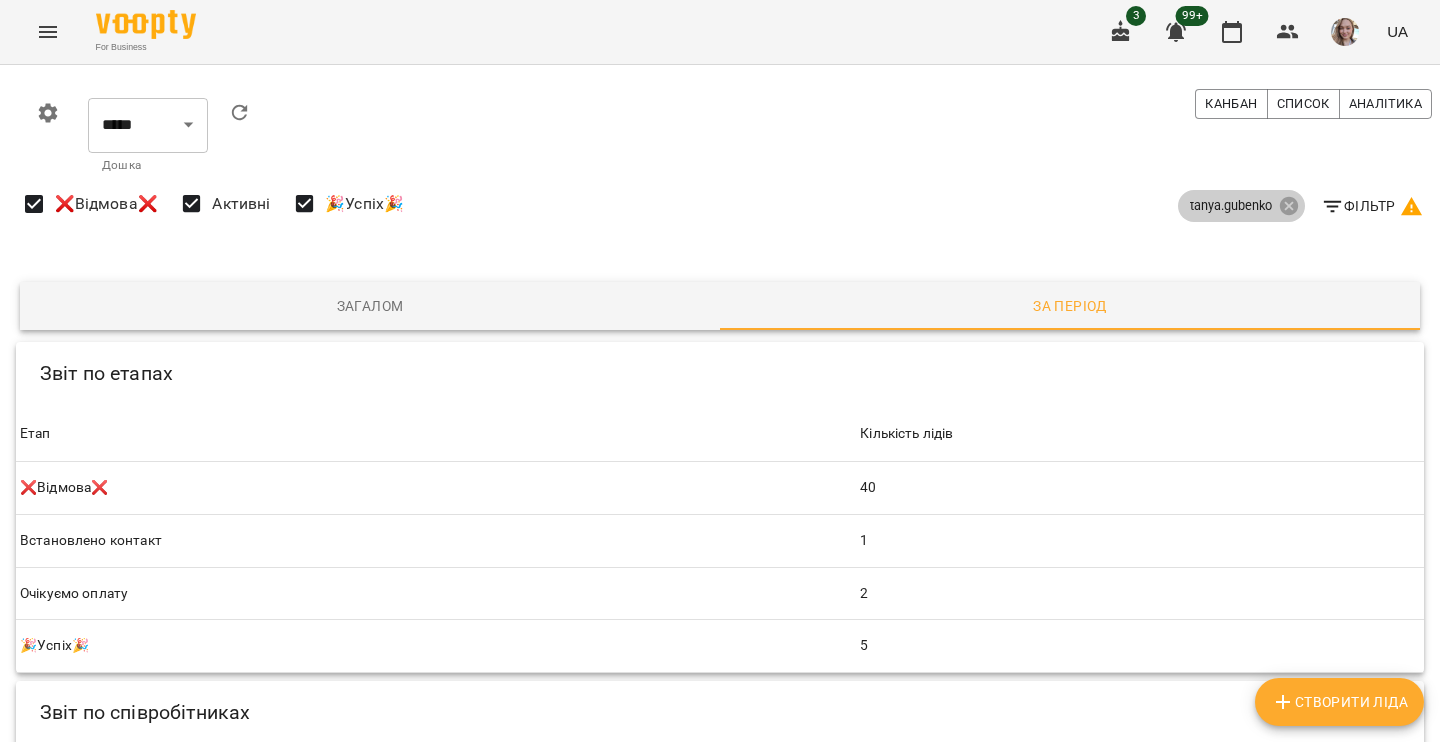 click on "tanya.gubenko" at bounding box center (1241, 206) 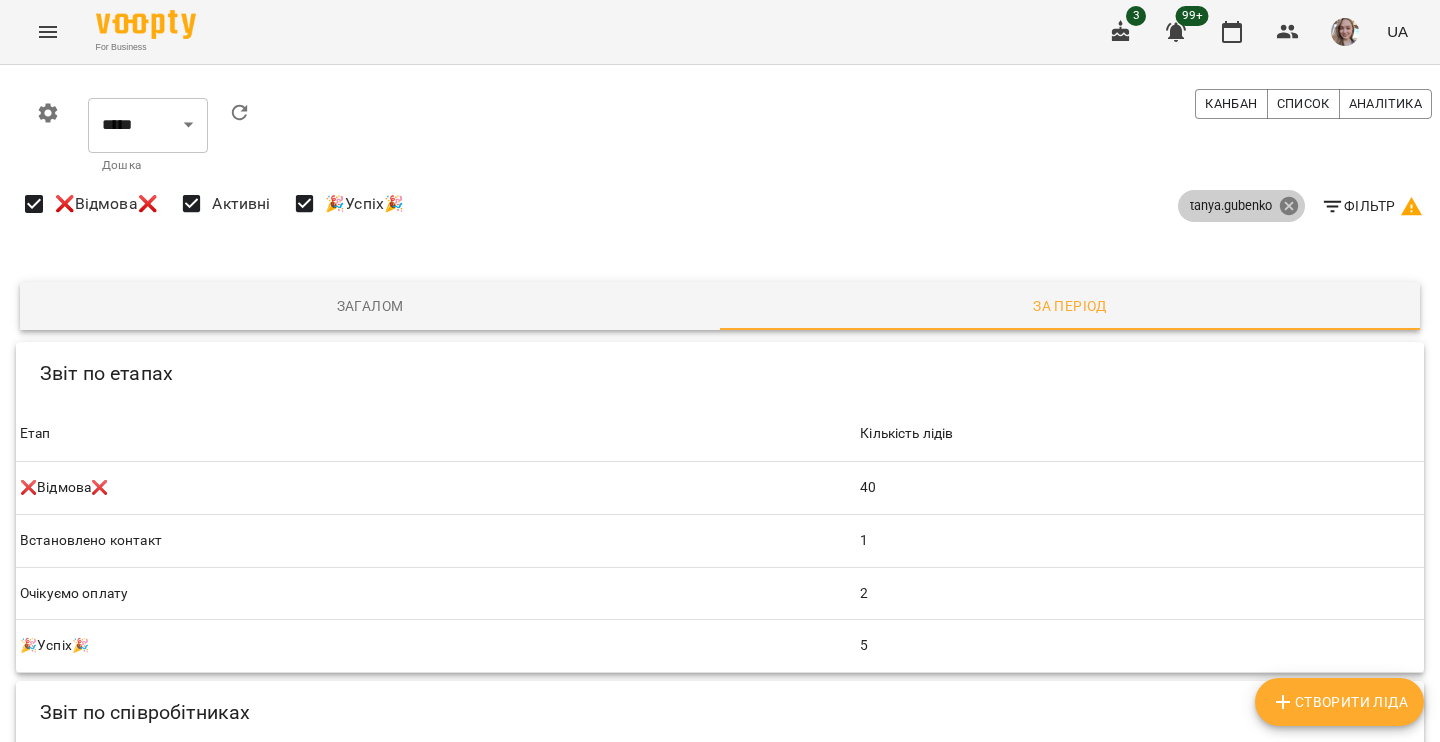click 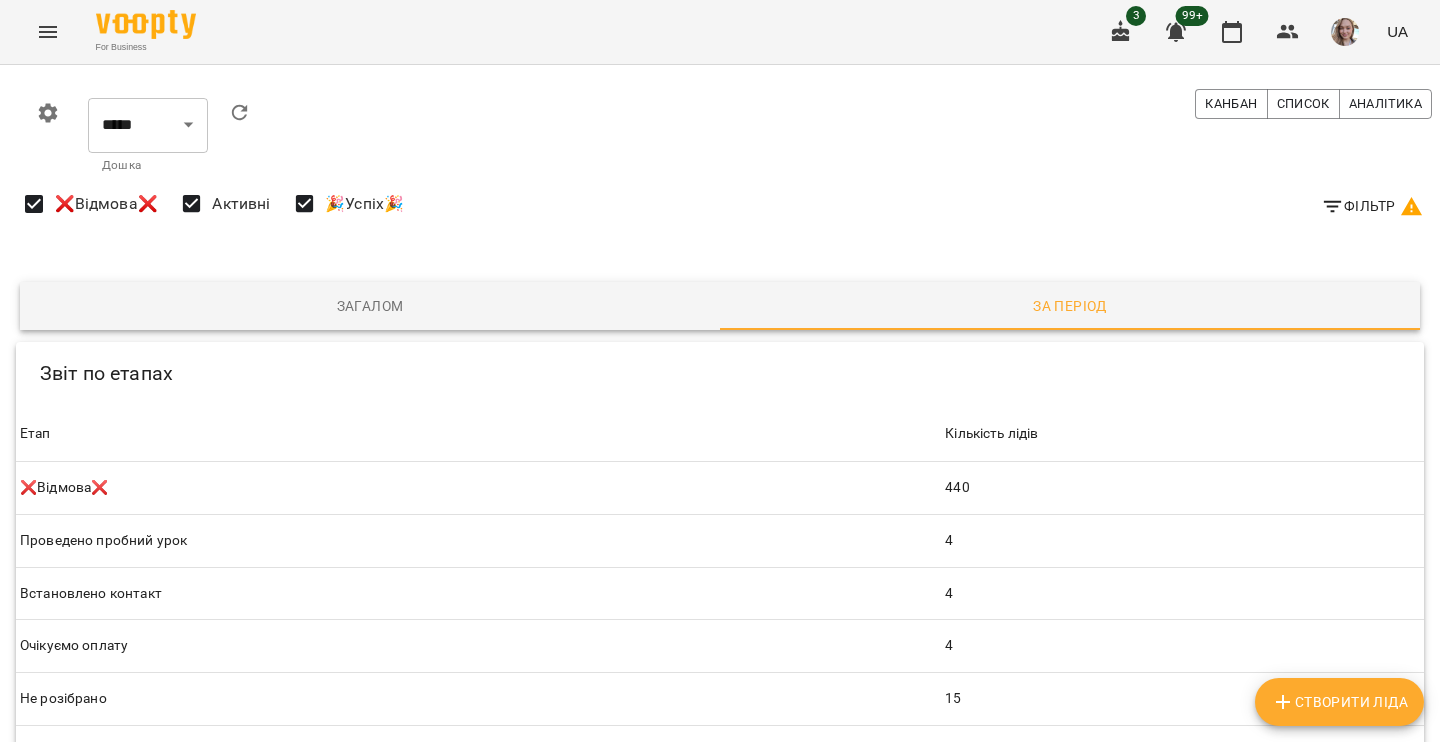 click on "Фільтр" at bounding box center [1372, 206] 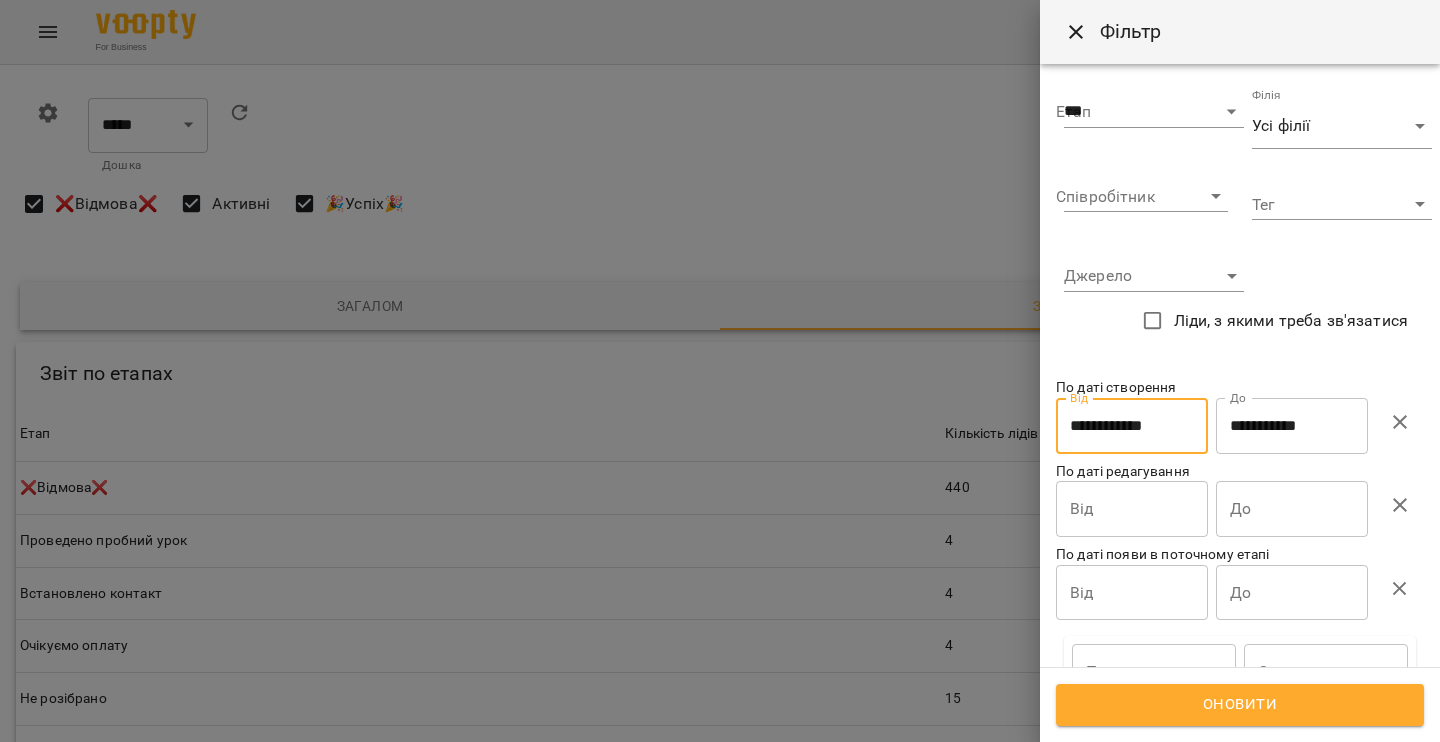 click on "**********" at bounding box center (1132, 426) 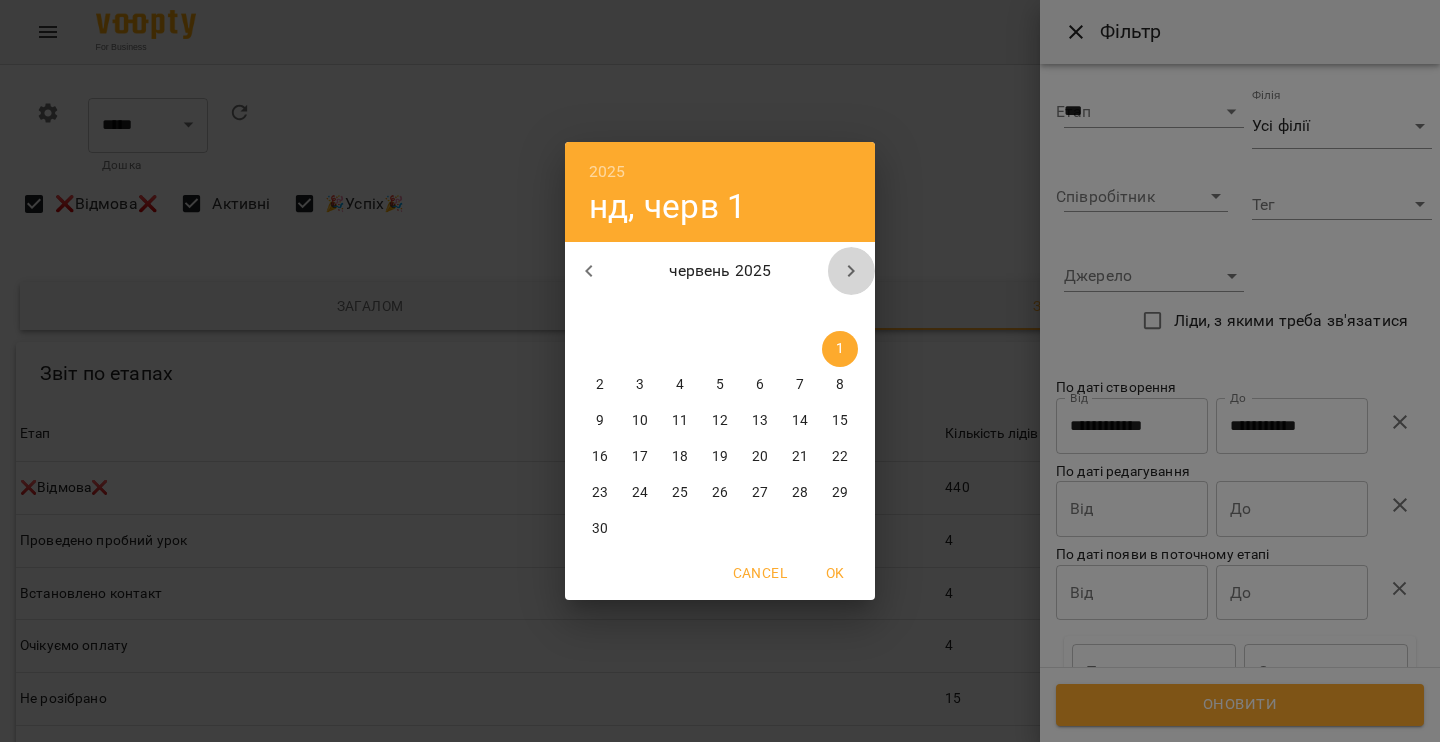 click at bounding box center (851, 271) 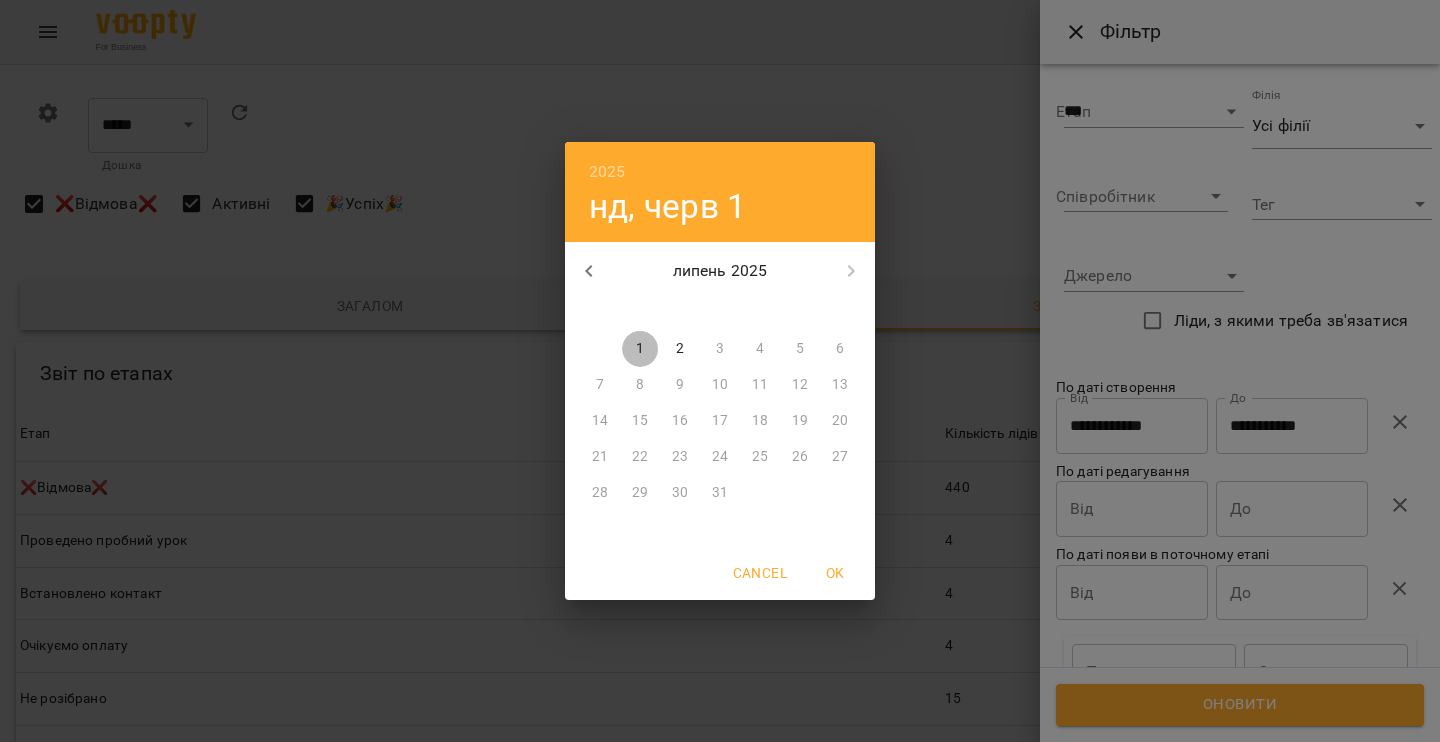 click on "1" at bounding box center (640, 349) 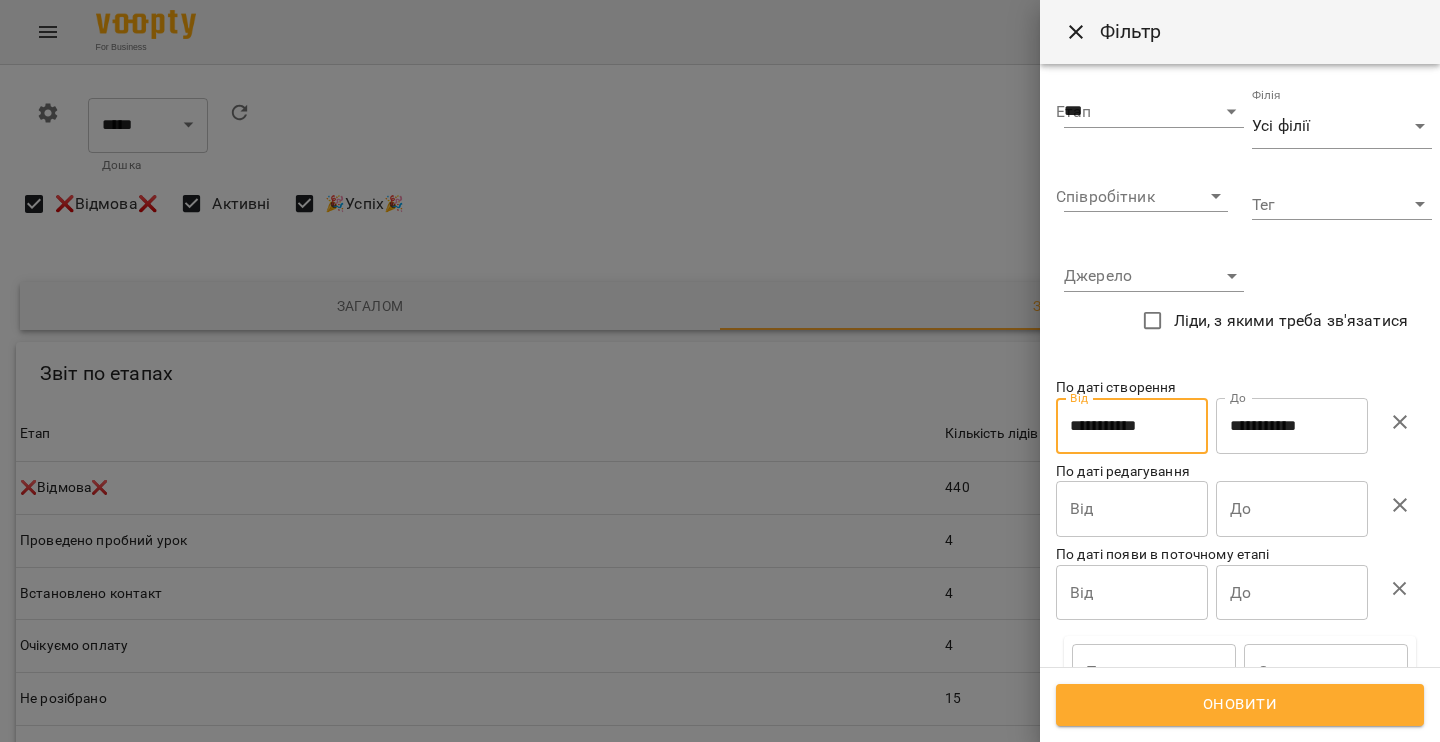click on "**********" at bounding box center (1292, 426) 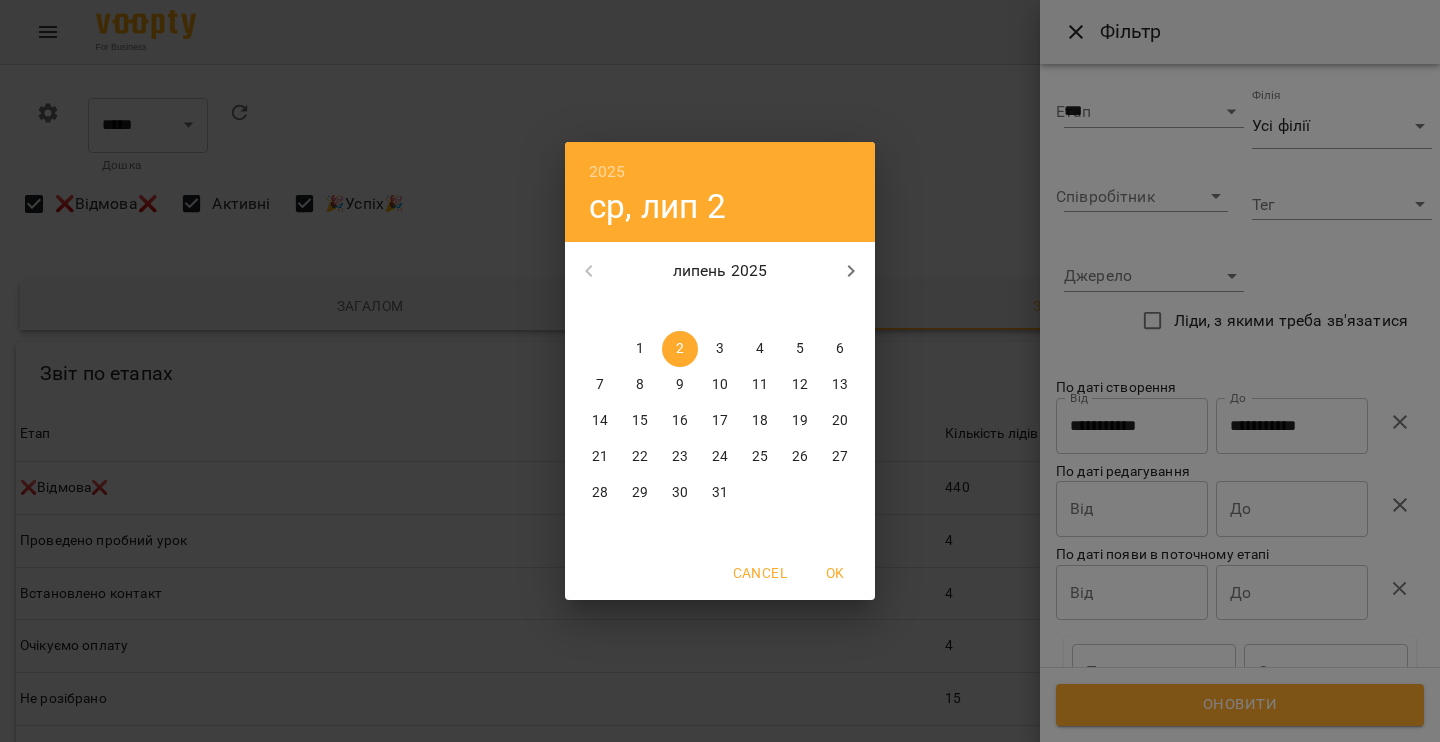 click on "31" at bounding box center [720, 493] 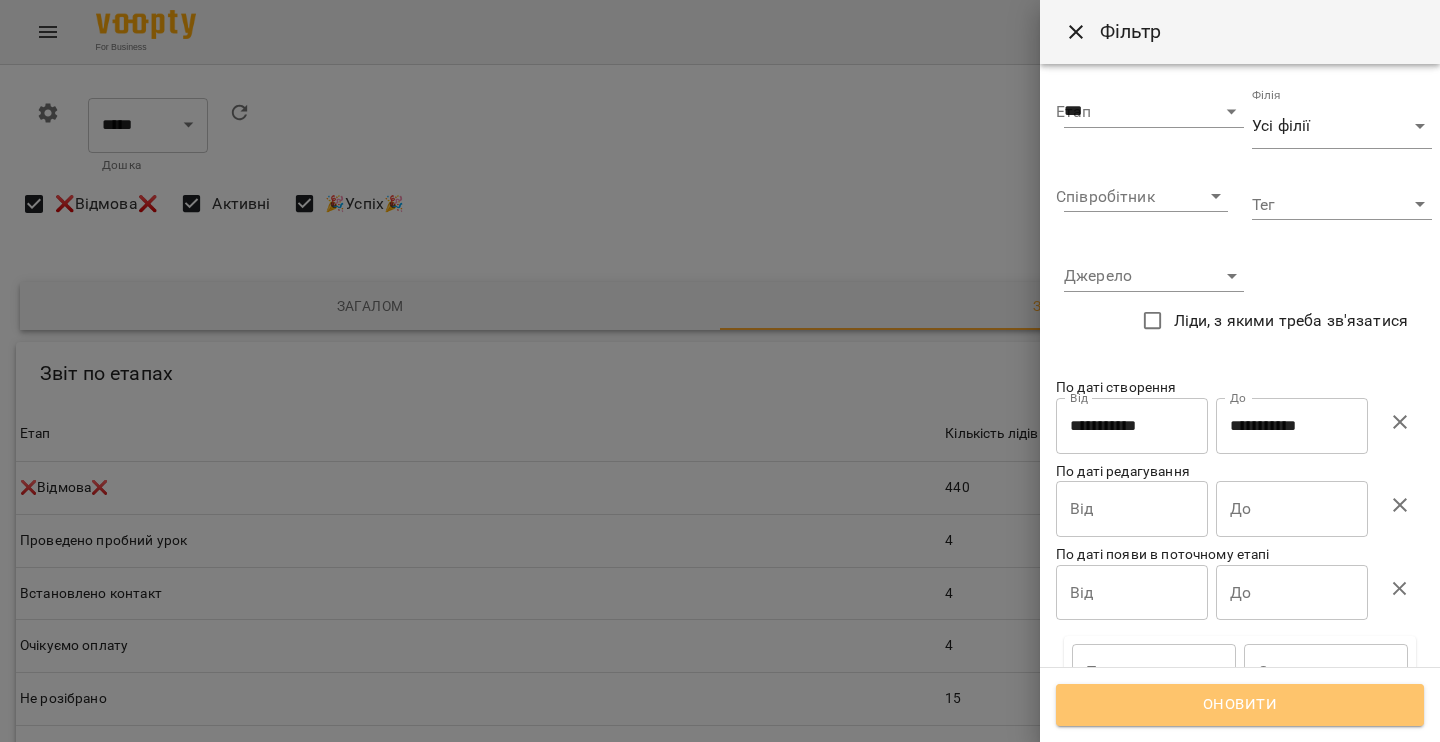 click on "Оновити" at bounding box center [1240, 705] 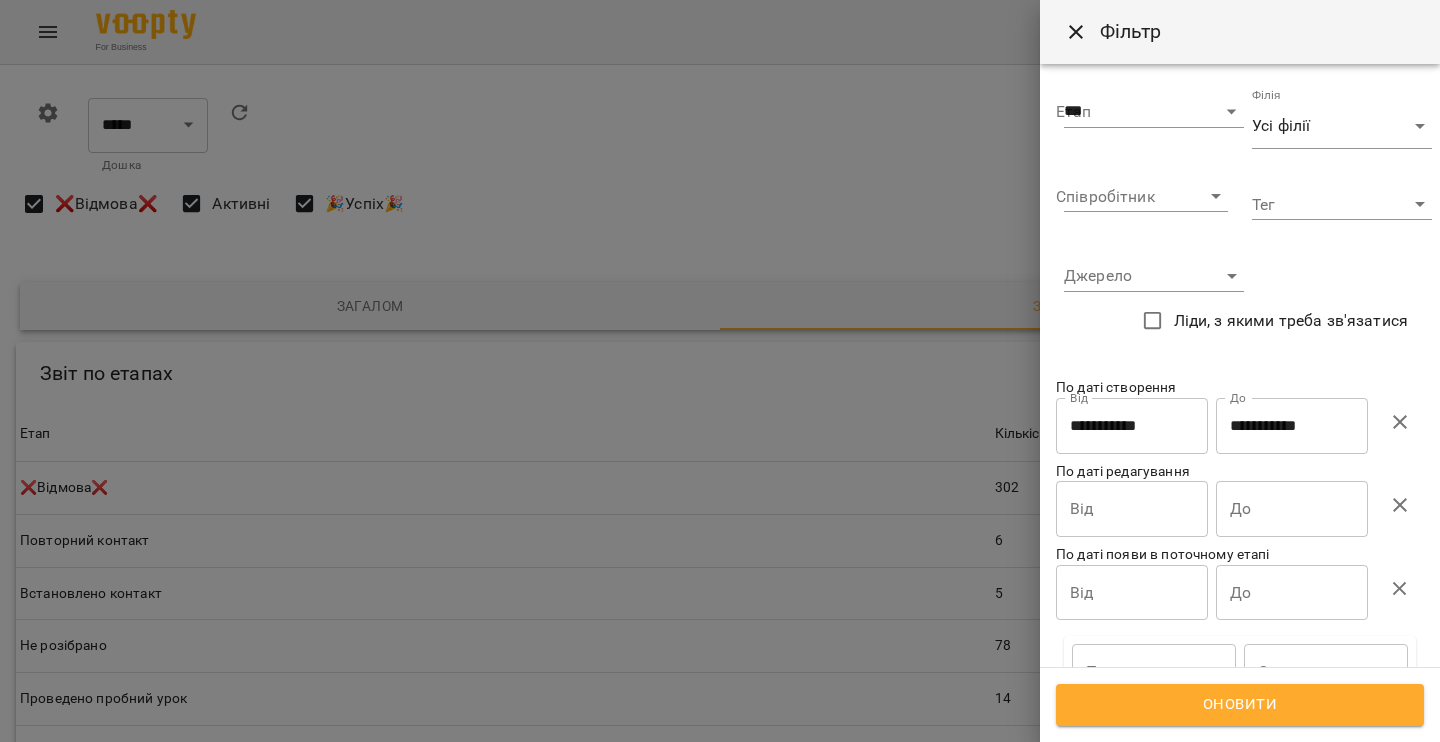 click on "For Business 3 99+ UA 0 ***** ** ​ Дошка Канбан Список Аналітика Фільтр ❌Відмова❌ Активні 🎉Успіх🎉 Загалом За період Звіт по етапах Звіт по етапах Етап Кількість лідів Етап ❌Відмова❌ Кількість лідів 302 Етап Повторний контакт Кількість лідів 6 Етап Встановлено контакт Кількість лідів 5 Етап Не розібрано Кількість лідів 78 Етап Проведено пробний урок Кількість лідів 14 Етап Очікуємо оплату Кількість лідів 23 Етап Очікуємо оплату за пробний урок Кількість лідів 3 Етап Потенційні студенти в групи Кількість лідів 15 Етап 15 Етап 46 ПІБ 10 4" at bounding box center [720, 893] 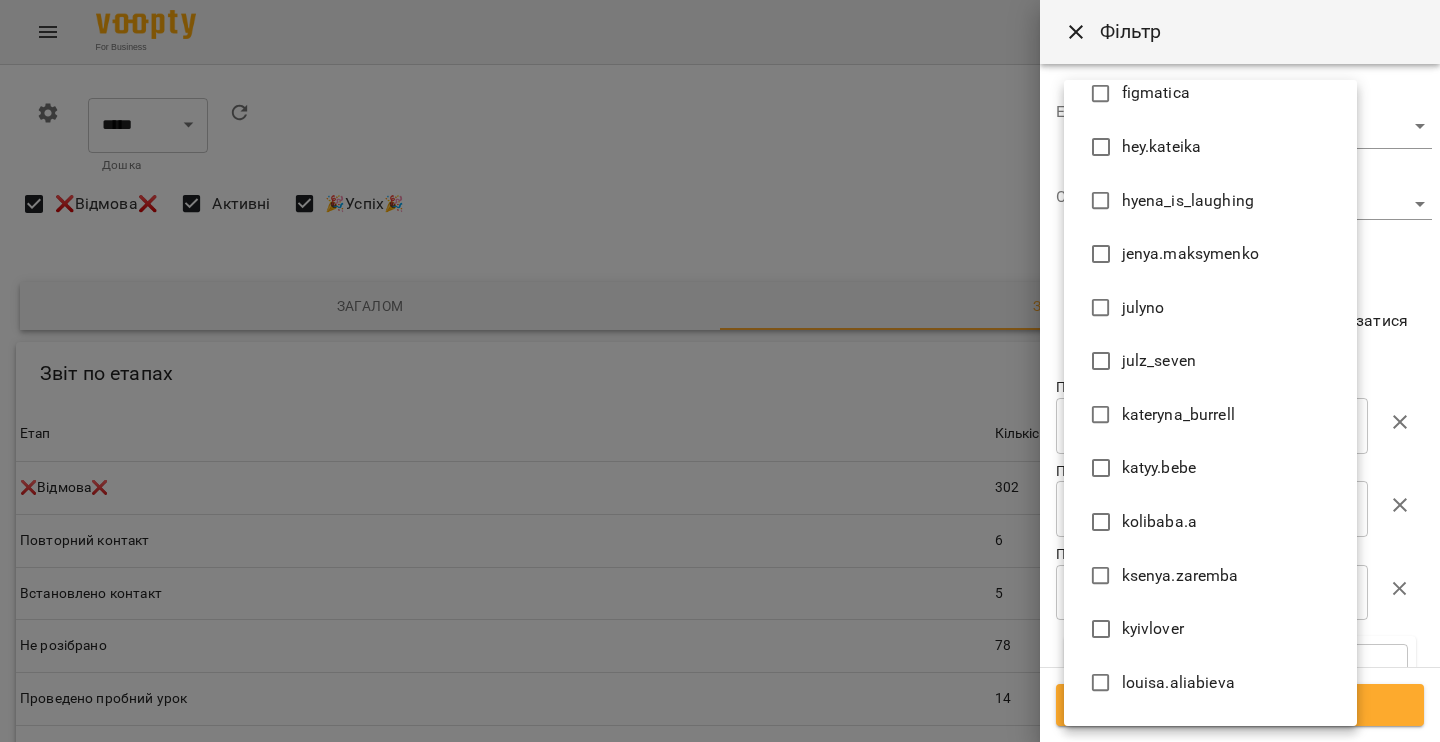 scroll, scrollTop: 2178, scrollLeft: 0, axis: vertical 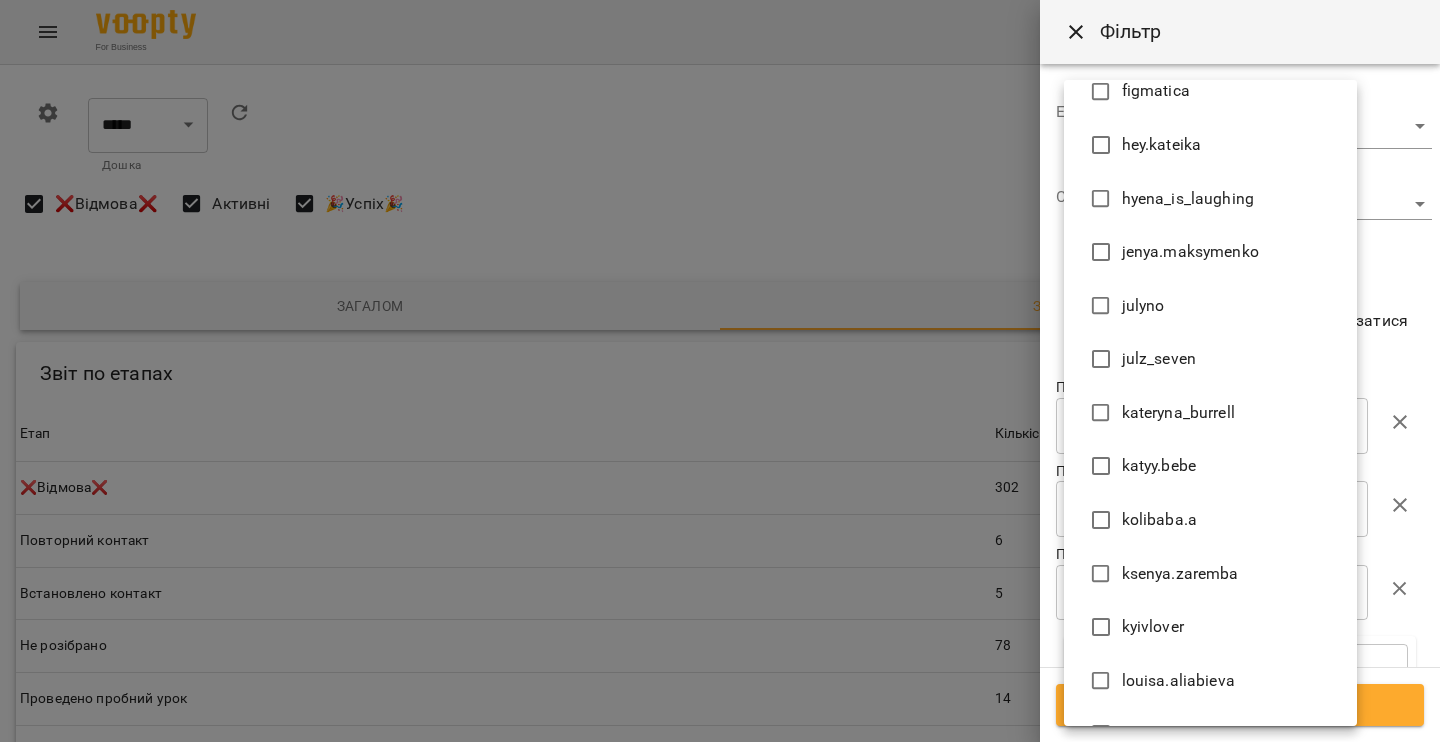 click on "katyy.bebe" at bounding box center [1210, 466] 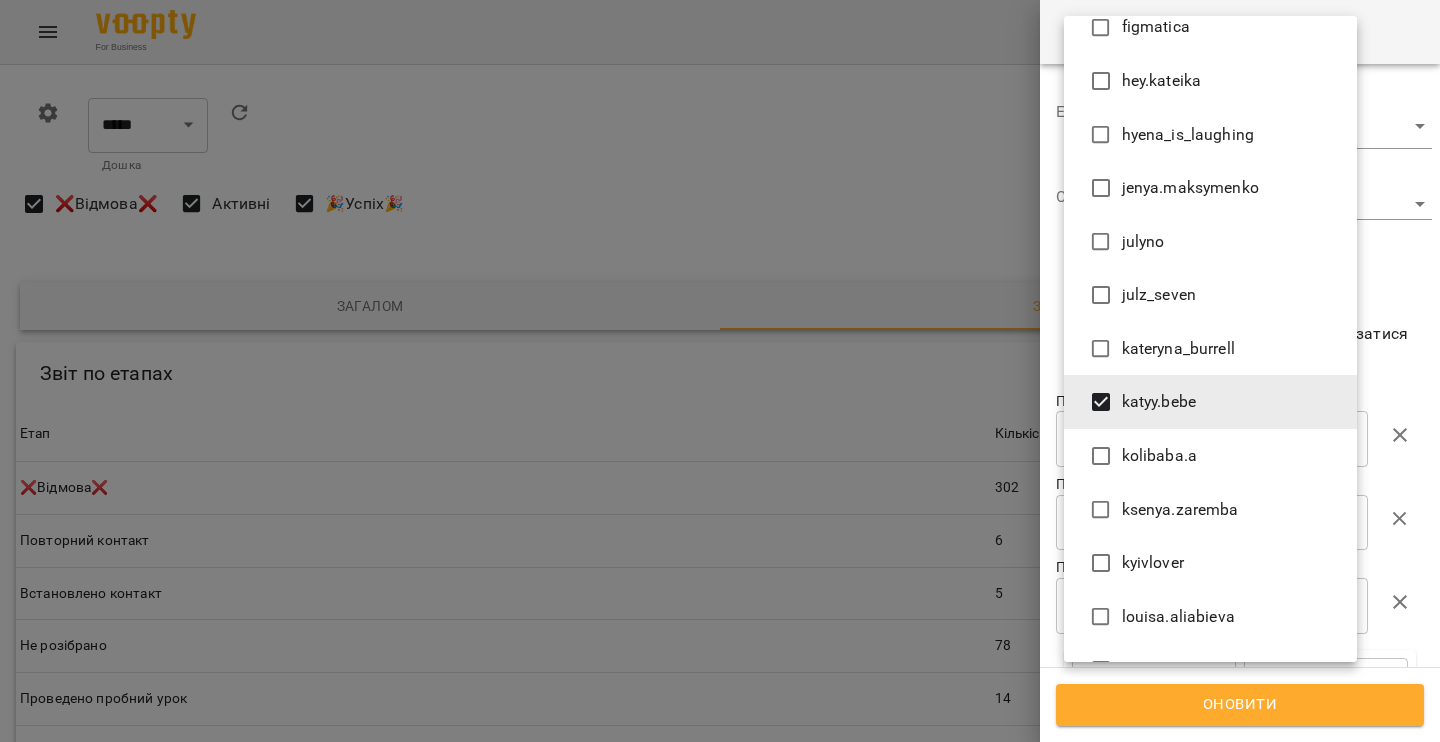 click at bounding box center [720, 371] 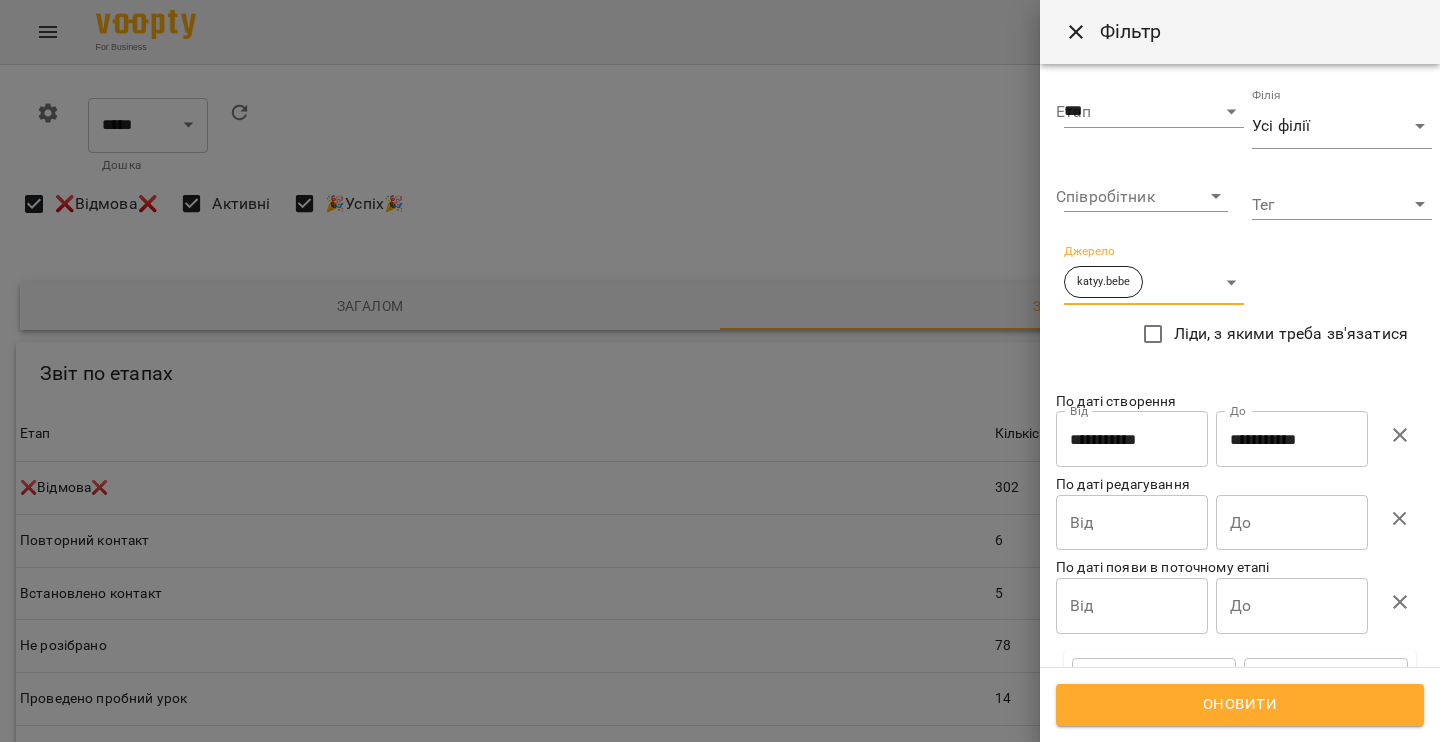 click on "Alinasha Bot [FIRST] [LAST] Facebook Guide | рассылка HYENA Instagram (direct, comments) Instagram (target) Linkedin OLX Projector Institute Rabota September Telegram Tik-Tok Tutor.ua VIber іспанська група [FIRST] [LAST] Work Youtube alenashulha alina__surkova alina_shahmaryan alla.malkin allo_lizushka anna.pogribnyak arikomaa arinabondar_ aryzhuk borachok brabra chernetskav cherniavs.ka chernyak.blog chi_tata chv.lera cертифікат dasha_ramoss dianagloster figmatica hey.kateika hyena_is_laughing jenya.maksymenko julyno julz_seven kateryna_burrell katyy.bebe kolibaba.a ksenya.zaremba kyivlover louisa.aliabieva manychat nesvidomo nom ryta_zakrevska sasha_mazh shkiiil taisia_buryk tanya.gubenko the_mysteztvo ustynaluka valerie_kvasnevska venera.na.marsi vira.bula yulia_tymosha zahmarna.kate Інна Душак [FIRST] [LAST] ВУЗ [FIRST] [LAST] Входящий звонок Дарʼя Шамаріна Даша Майорова Лид Facebook" at bounding box center [720, 371] 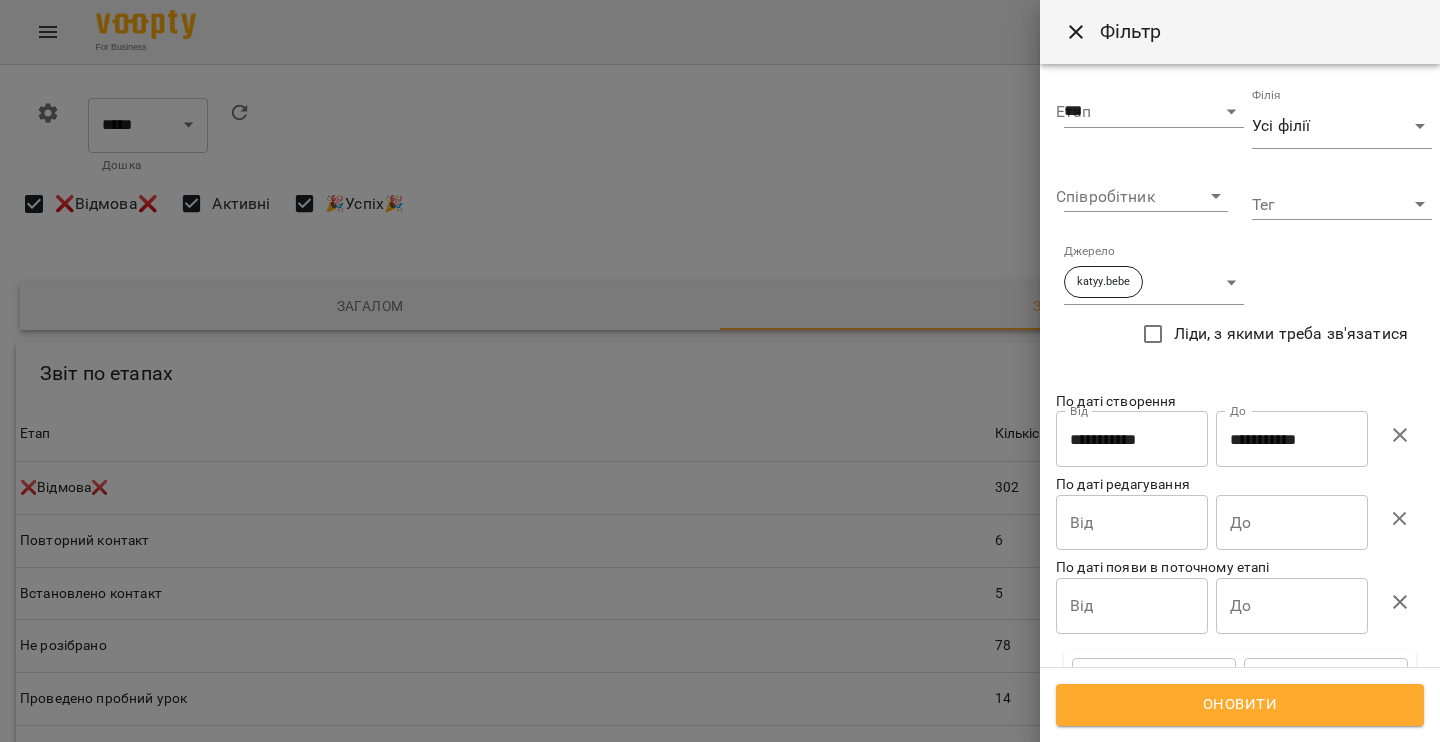 click on "Оновити" at bounding box center [1240, 705] 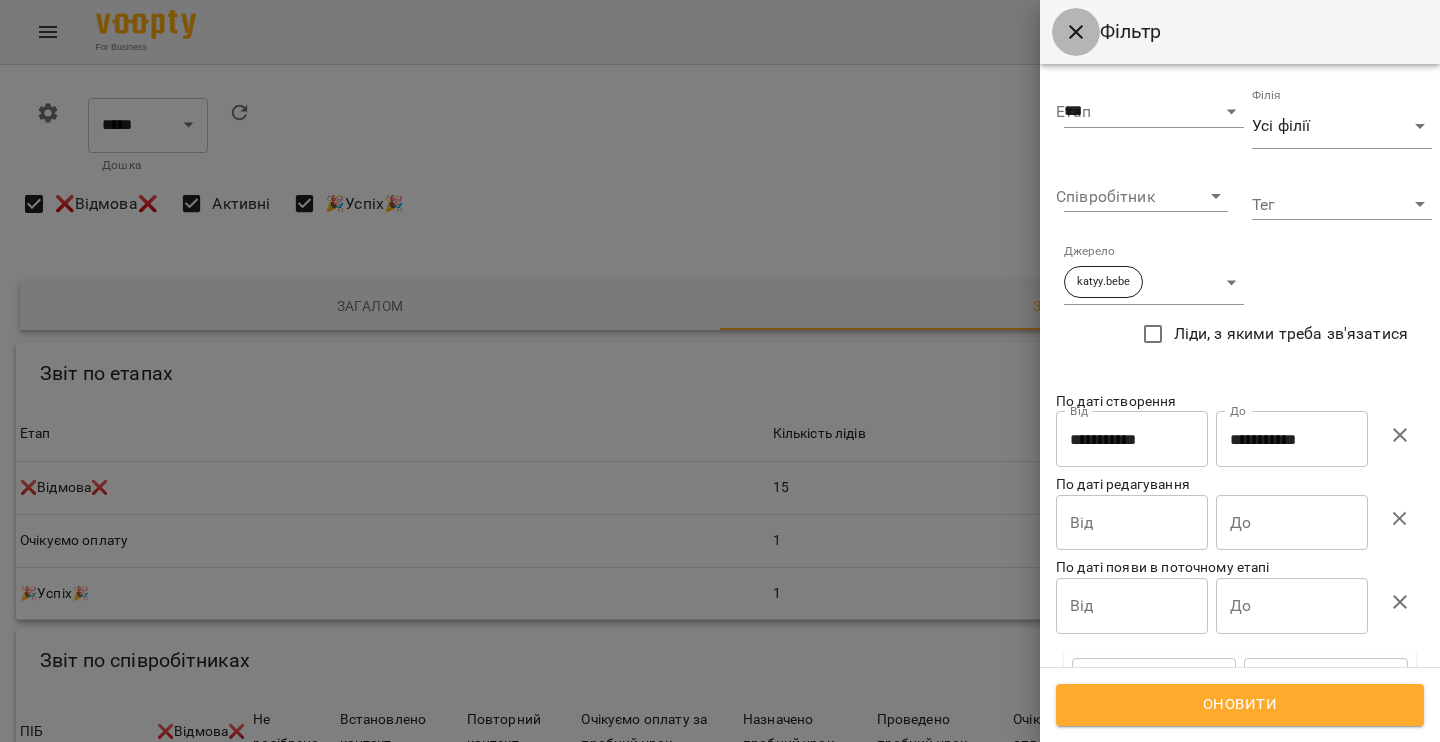 click 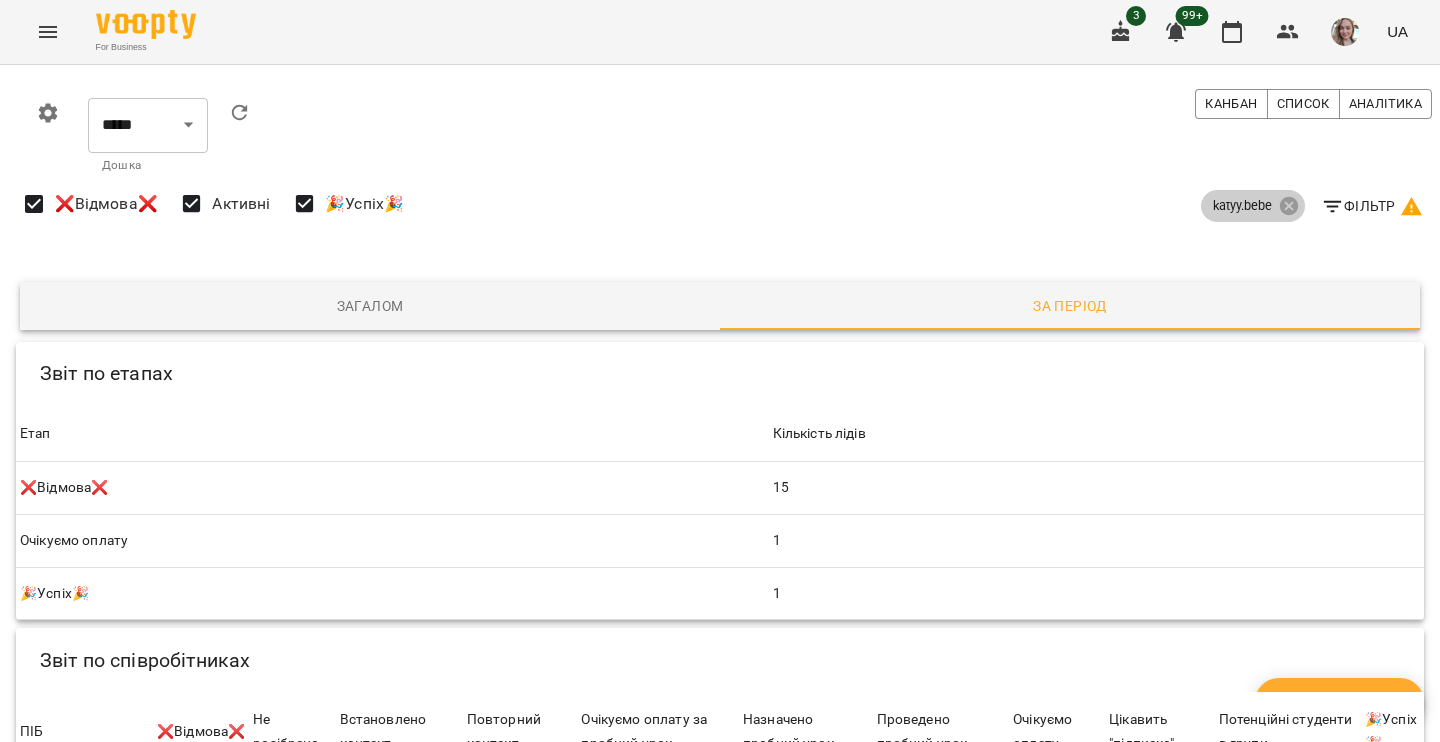 click on "katyy.bebe" at bounding box center (1242, 206) 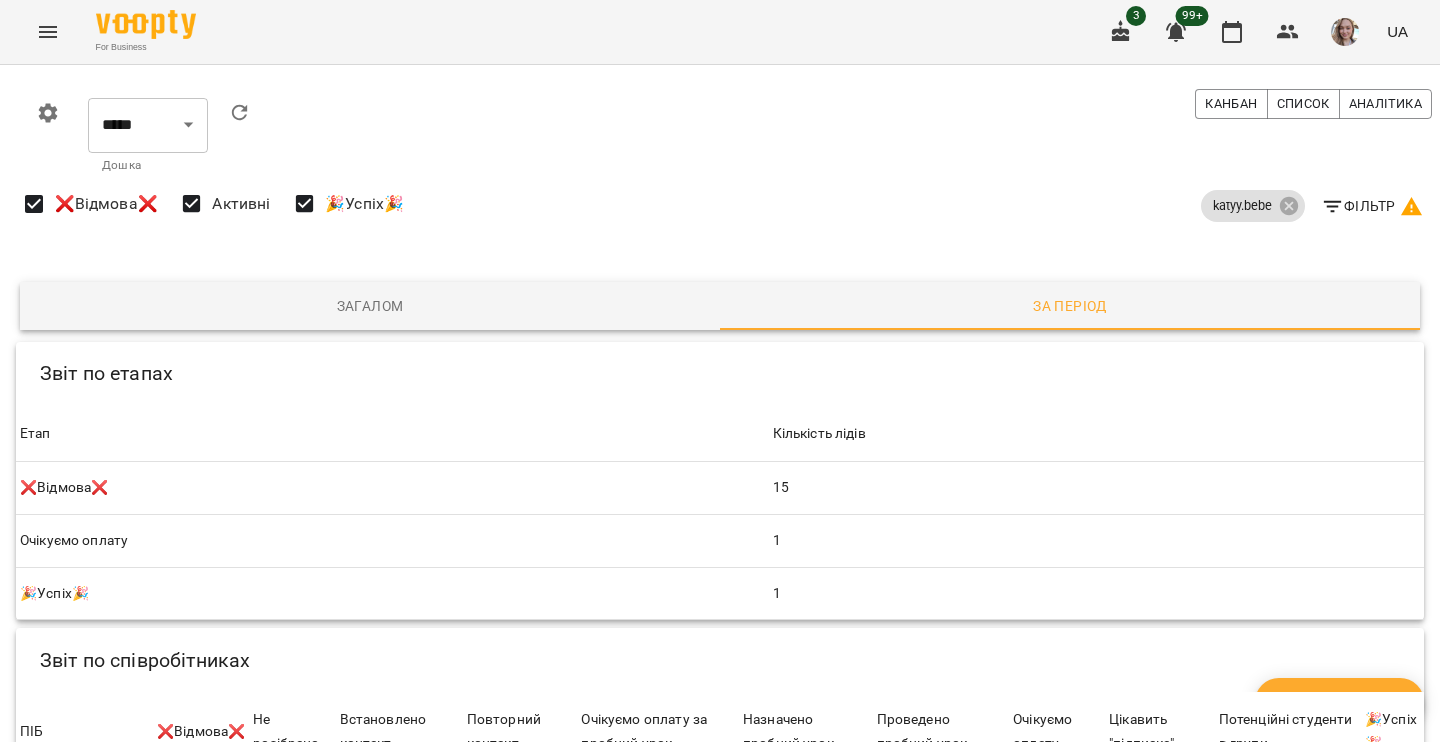 click on "Фільтр" at bounding box center (1372, 206) 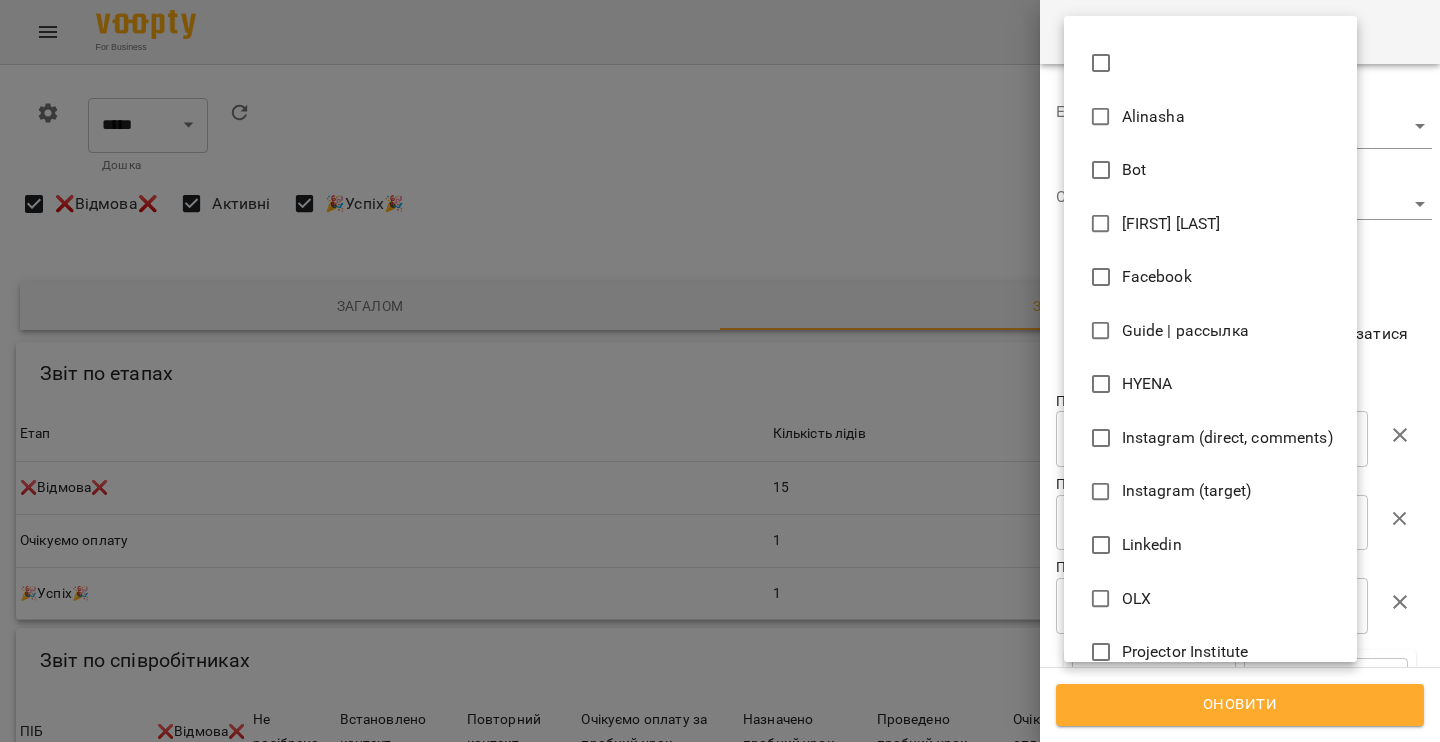 click on "For Business 3 99+ UA 0 ***** ** ​ Дошка Канбан Список Аналітика katyy.bebe Фільтр ❌Відмова❌ Активні 🎉Успіх🎉 Загалом За період Звіт по етапах Звіт по етапах Етап Кількість лідів Етап ❌Відмова❌ Кількість лідів 15 Етап Очікуємо оплату Кількість лідів 1 Етап 🎉Успіх🎉 Кількість лідів 1 Звіт по співробітниках Звіт по співробітниках ПІБ ❌Відмова❌ Не розібрано Встановлено контакт Повторний контакт Очікуємо оплату за пробний урок Назначено пробний урок Проведено пробний урок Очікуємо оплату Цікавить "підписка" 🎉Успіх🎉 ПІБ 5 1 ПІБ 10 1 0" at bounding box center [720, 549] 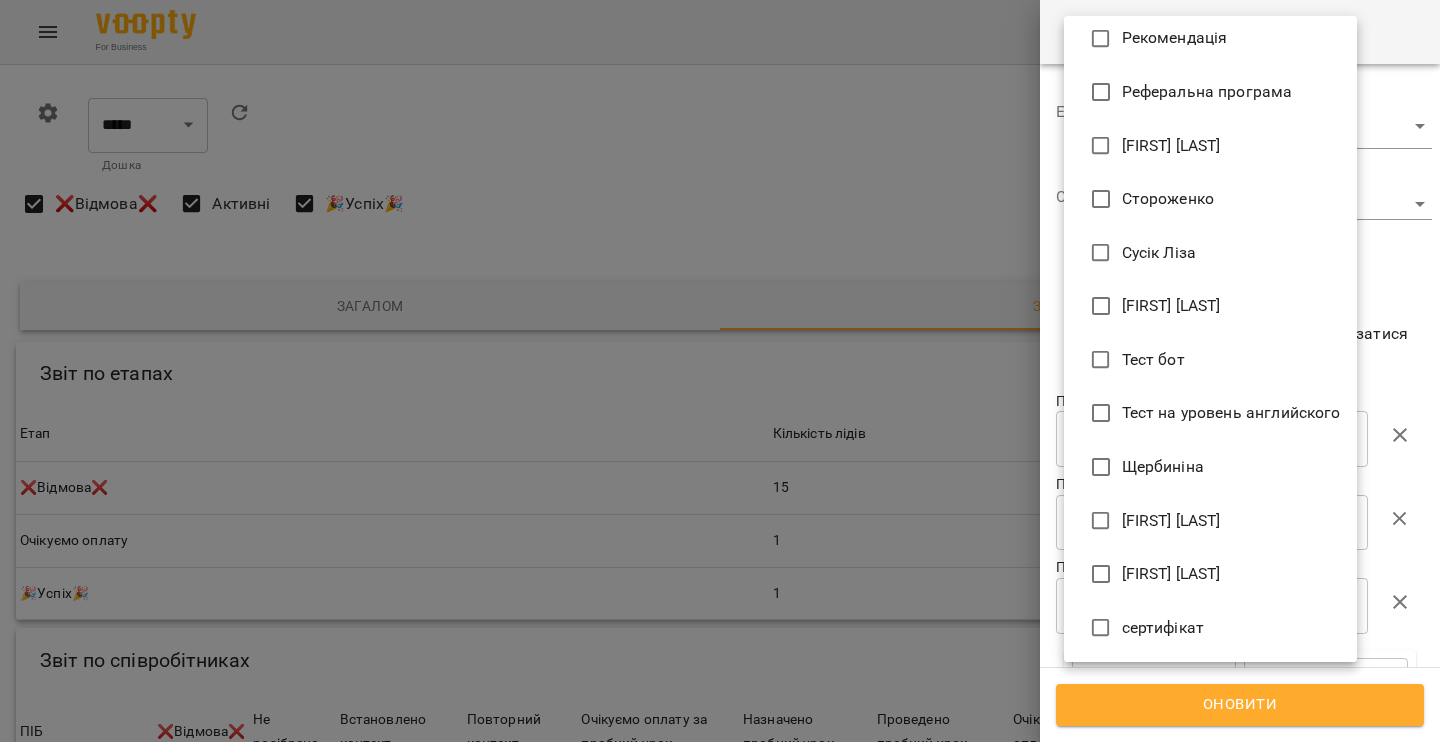 scroll, scrollTop: 4738, scrollLeft: 0, axis: vertical 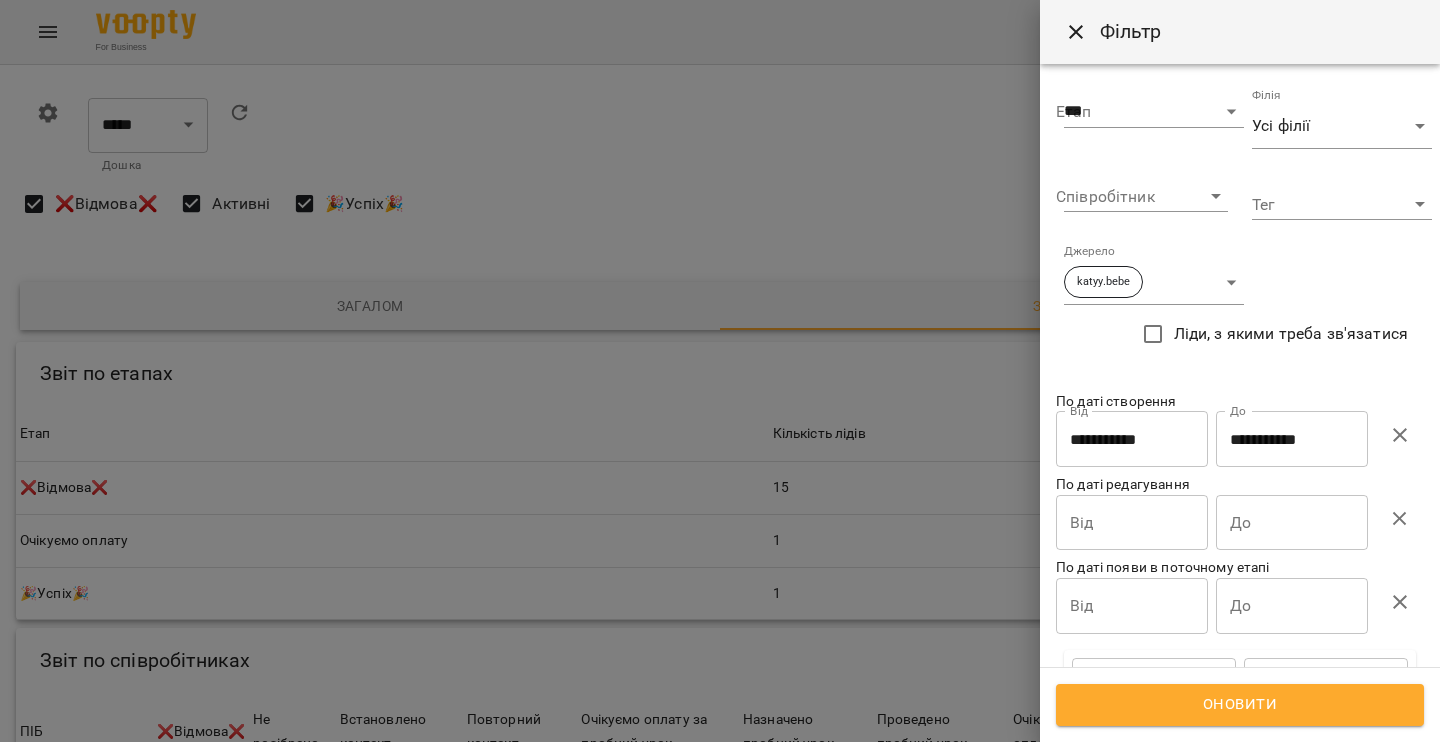 click at bounding box center (720, 371) 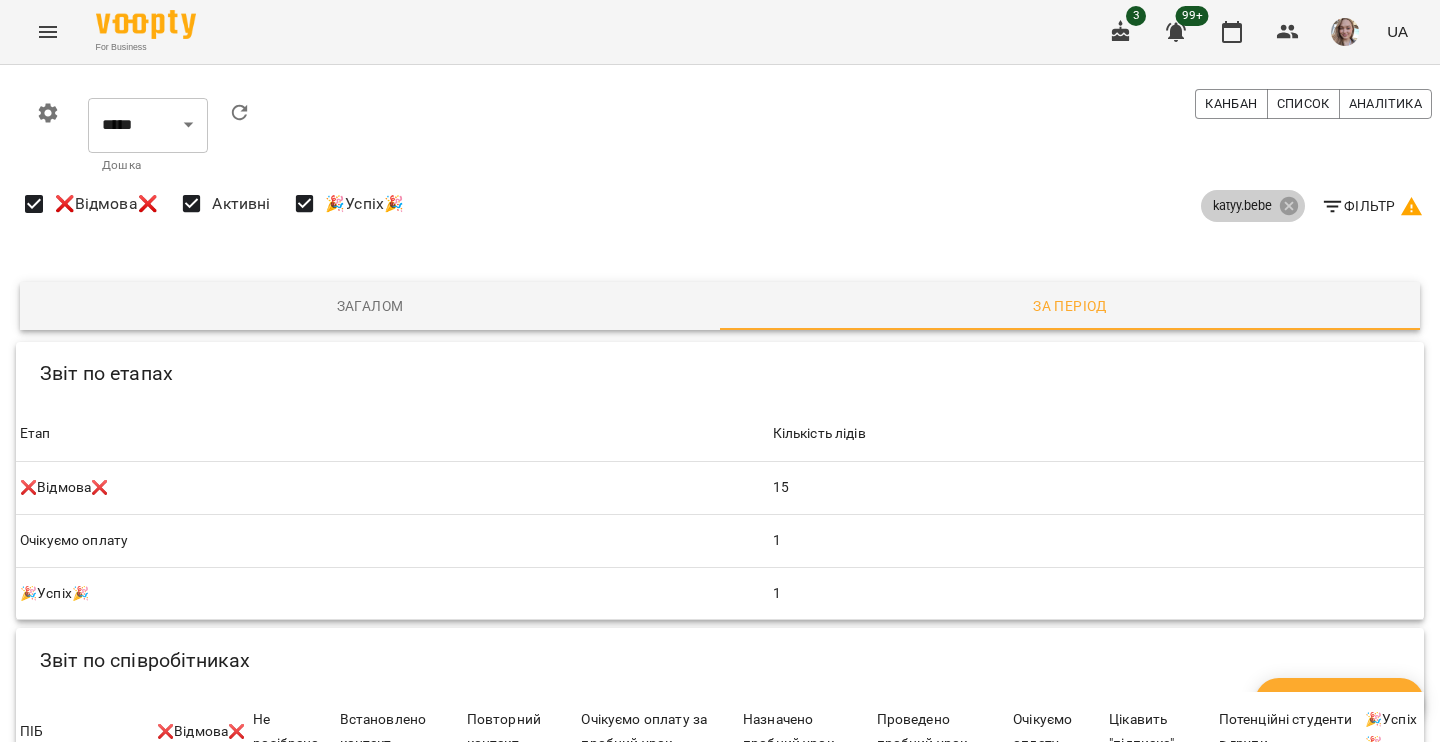 click on "katyy.bebe" at bounding box center (1242, 206) 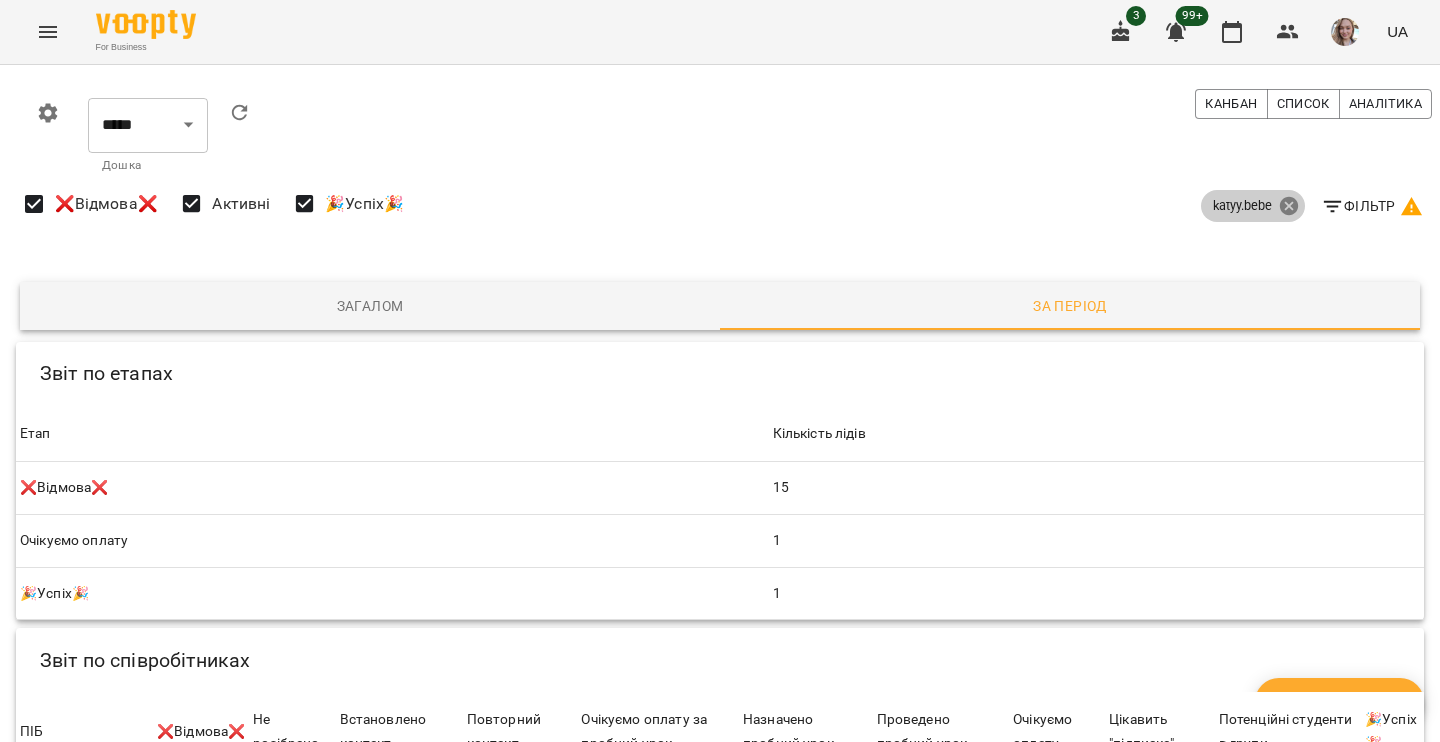 click 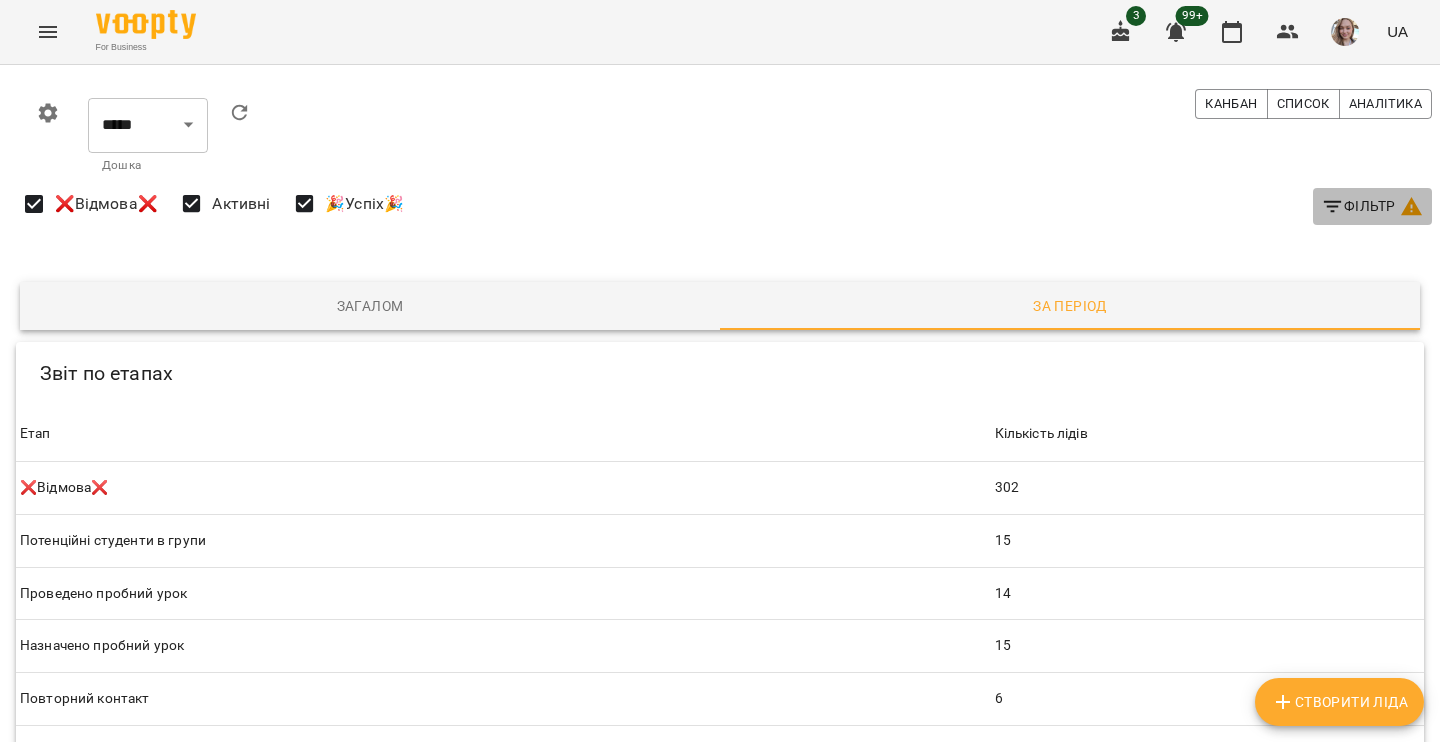 click 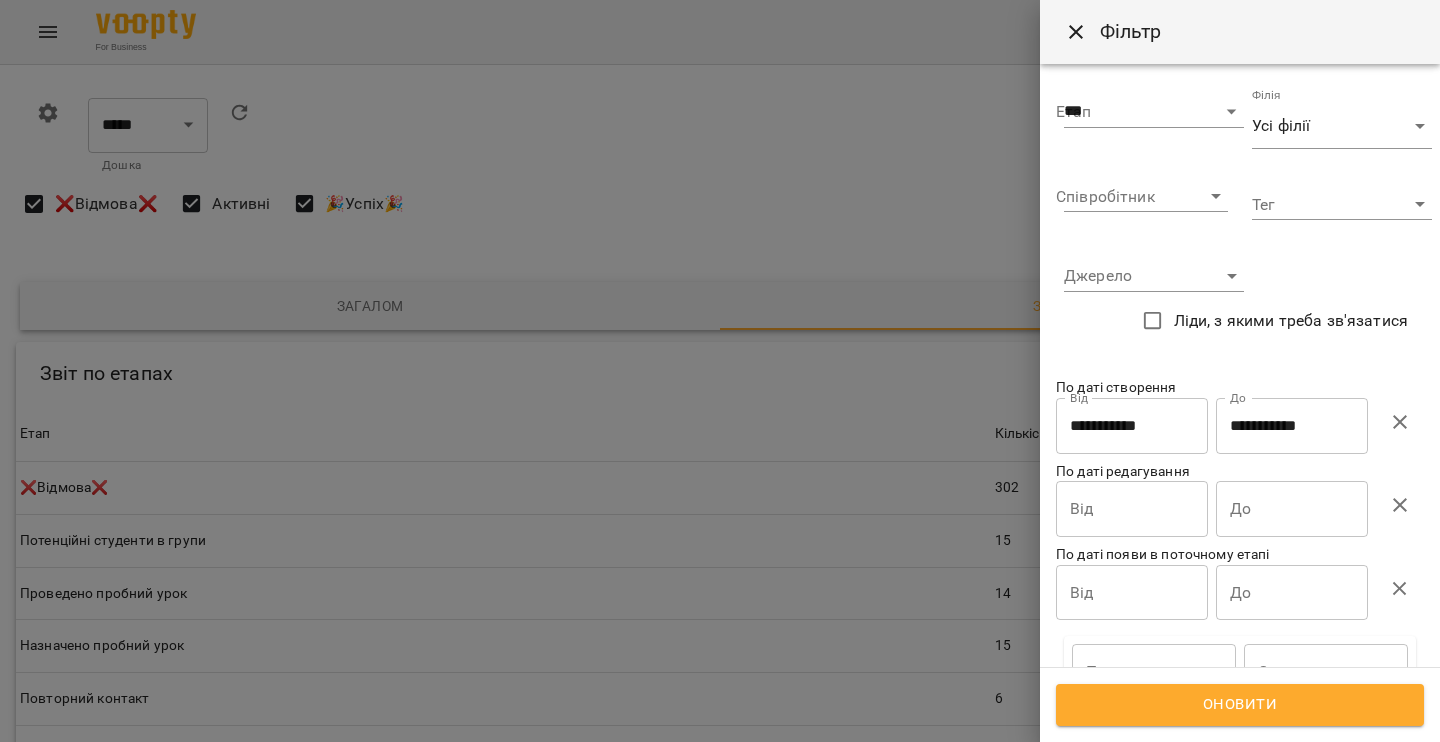 click on "For Business 3 99+ UA 0 ***** ** ​ Дошка Канбан Список Аналітика Фільтр ❌Відмова❌ Активні 🎉Успіх🎉 Загалом За період Звіт по етапах Звіт по етапах Етап Кількість лідів Етап ❌Відмова❌ Кількість лідів 302 Етап Потенційні студенти в групи Кількість лідів 15 Етап Проведено пробний урок Кількість лідів 14 Етап Назначено пробний урок Кількість лідів 15 Етап Повторний контакт Кількість лідів 6 Етап Встановлено контакт Кількість лідів 5 Етап Очікуємо оплату Кількість лідів 23 Етап Не розібрано Кількість лідів 78 Етап Кількість лідів 3 Етап" at bounding box center [720, 893] 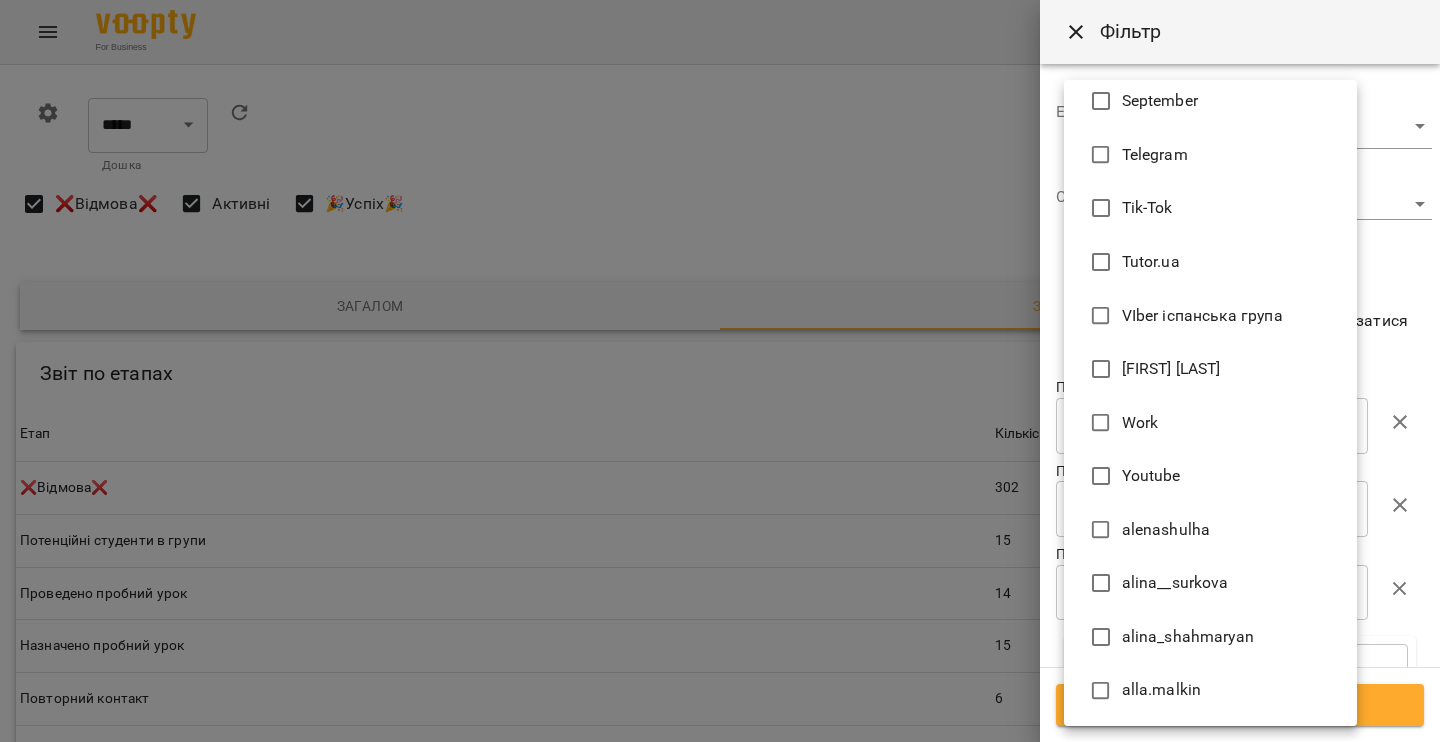scroll, scrollTop: 723, scrollLeft: 0, axis: vertical 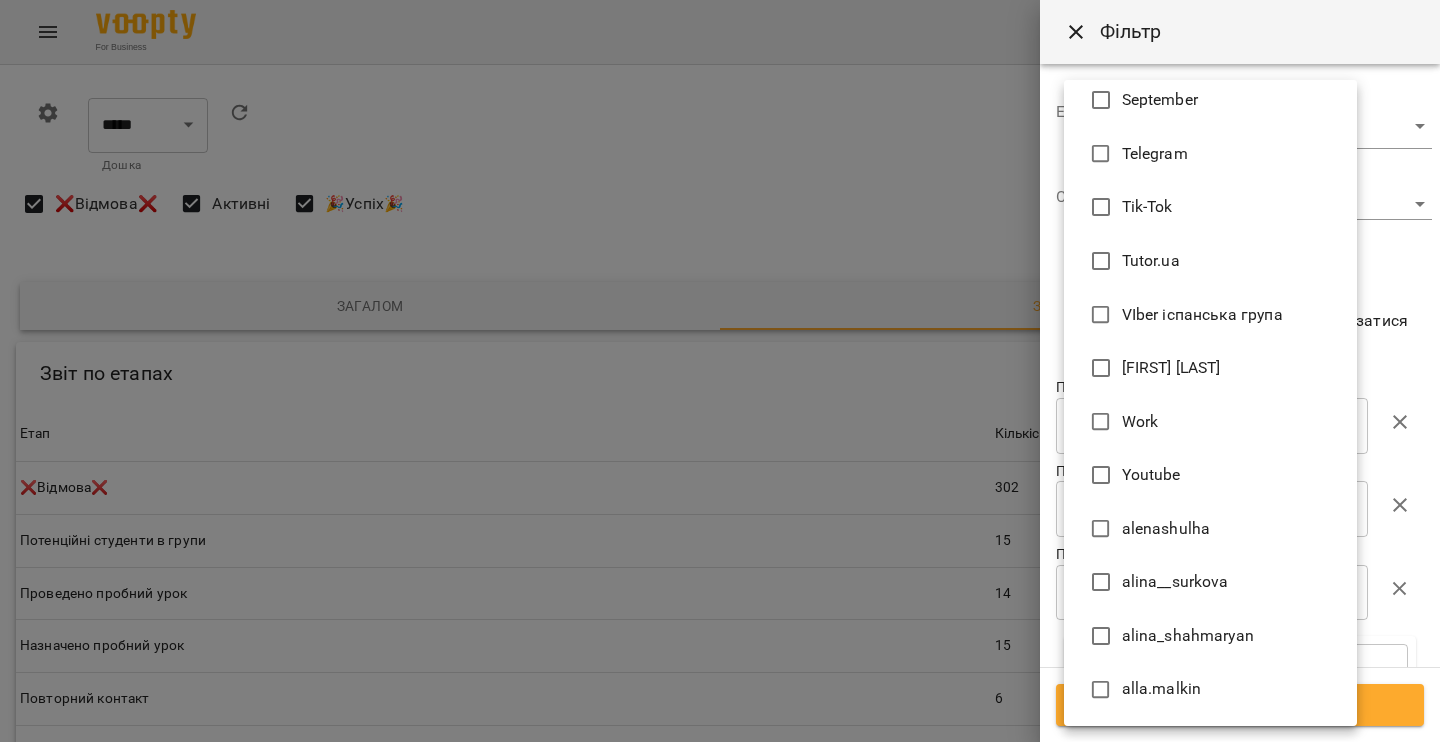 click on "Youtube" at bounding box center [1151, 475] 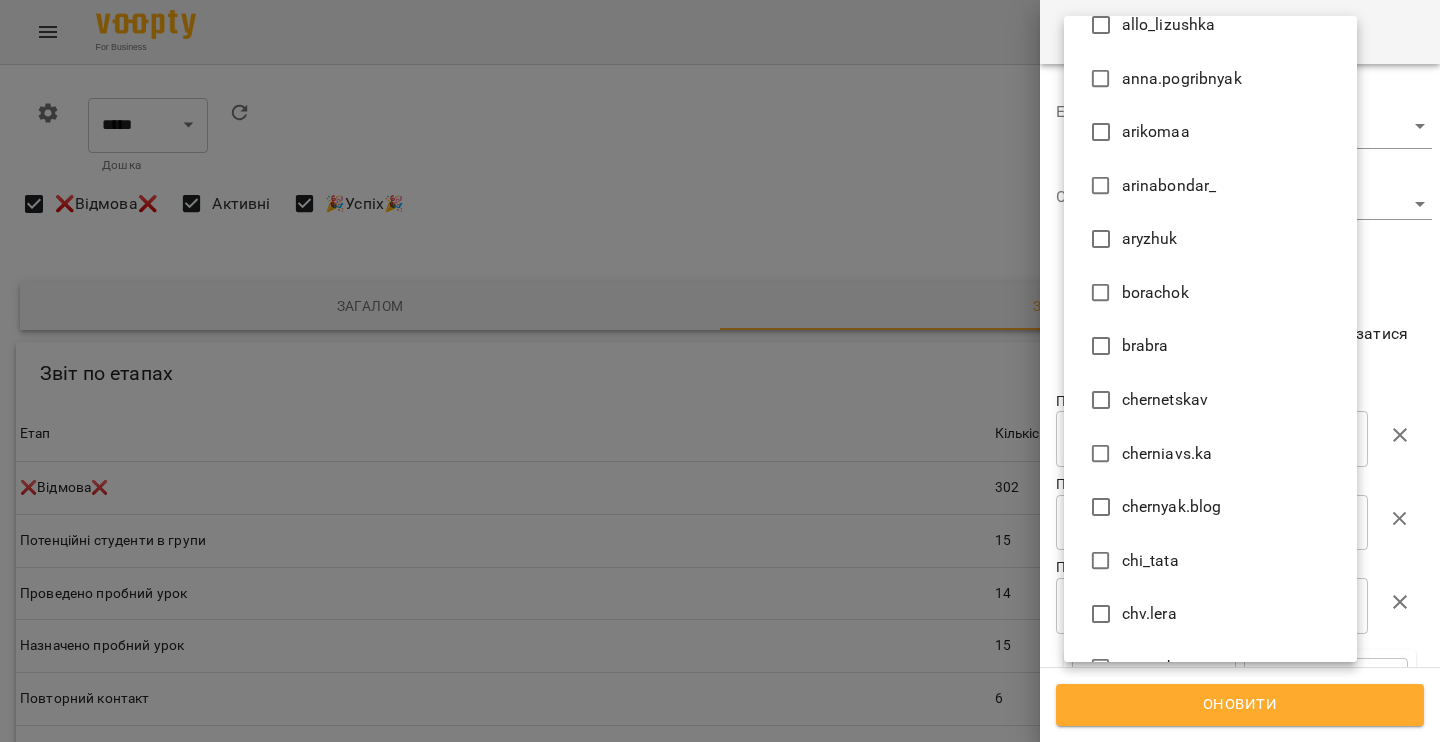 scroll, scrollTop: 1384, scrollLeft: 0, axis: vertical 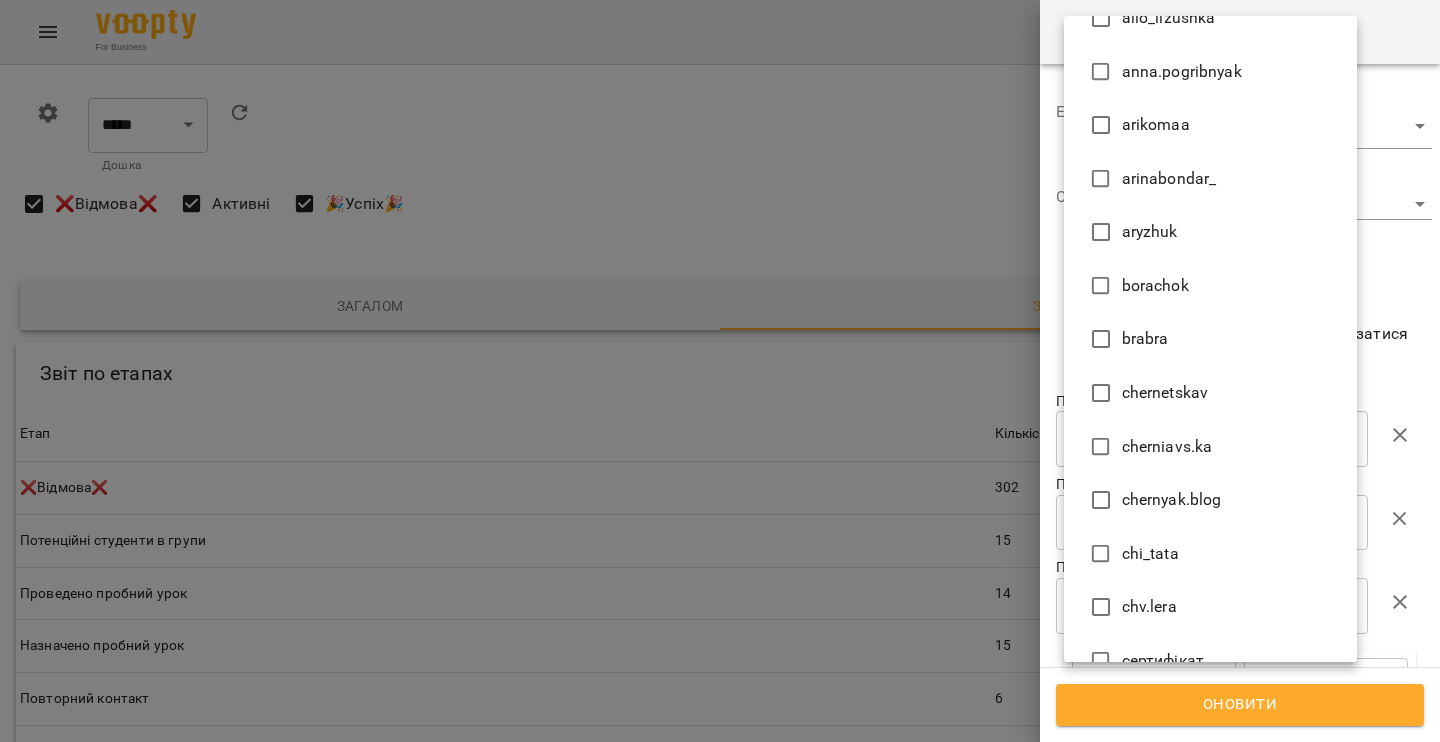 click at bounding box center [720, 371] 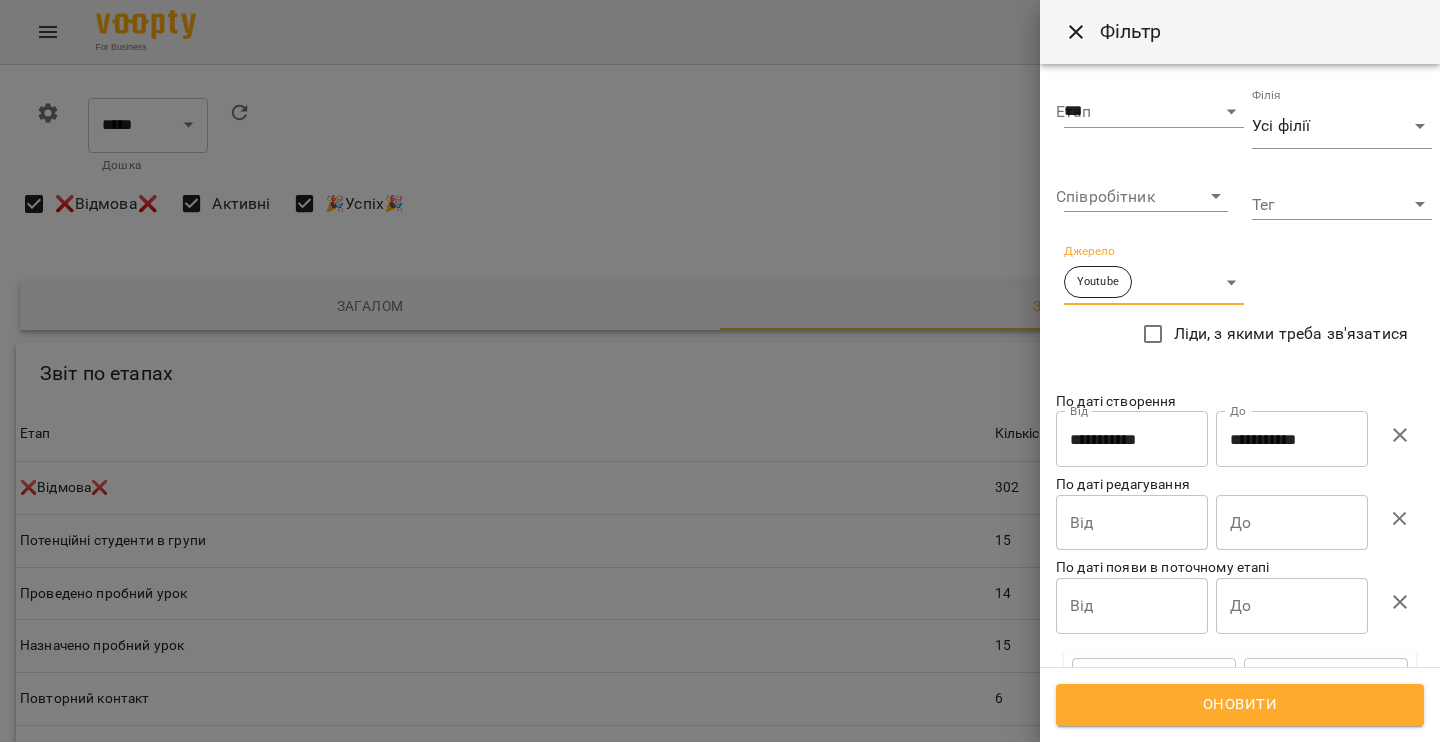 click on "Alinasha Bot [FIRST] [LAST] Facebook Guide | рассылка HYENA Instagram (direct, comments) Instagram (target) Linkedin OLX Projector Institute Rabota September Telegram Tik-Tok Tutor.ua VIber іспанська група [FIRST] [LAST] Work Youtube alenashulha alina__surkova alina_shahmaryan alla.malkin allo_lizushka anna.pogribnyak arikomaa arinabondar_ aryzhuk borachok brabra chernetskav cherniavs.ka chernyak.blog chi_tata chv.lera cертифікат dasha_ramoss dianagloster figmatica hey.kateika hyena_is_laughing jenya.maksymenko julyno julz_seven kateryna_burrell katyy.bebe kolibaba.a ksenya.zaremba kyivlover louisa.aliabieva manychat nesvidomo nom ryta_zakrevska sasha_mazh shkiiil taisia_buryk tanya.gubenko the_mysteztvo ustynaluka valerie_kvasnevska venera.na.marsi vira.bula yulia_tymosha zahmarna.kate Інна Душак [FIRST] [LAST] ВУЗ [FIRST] [LAST] Входящий звонок Дарʼя Шамаріна Даша Майорова Лид Facebook" at bounding box center (720, 371) 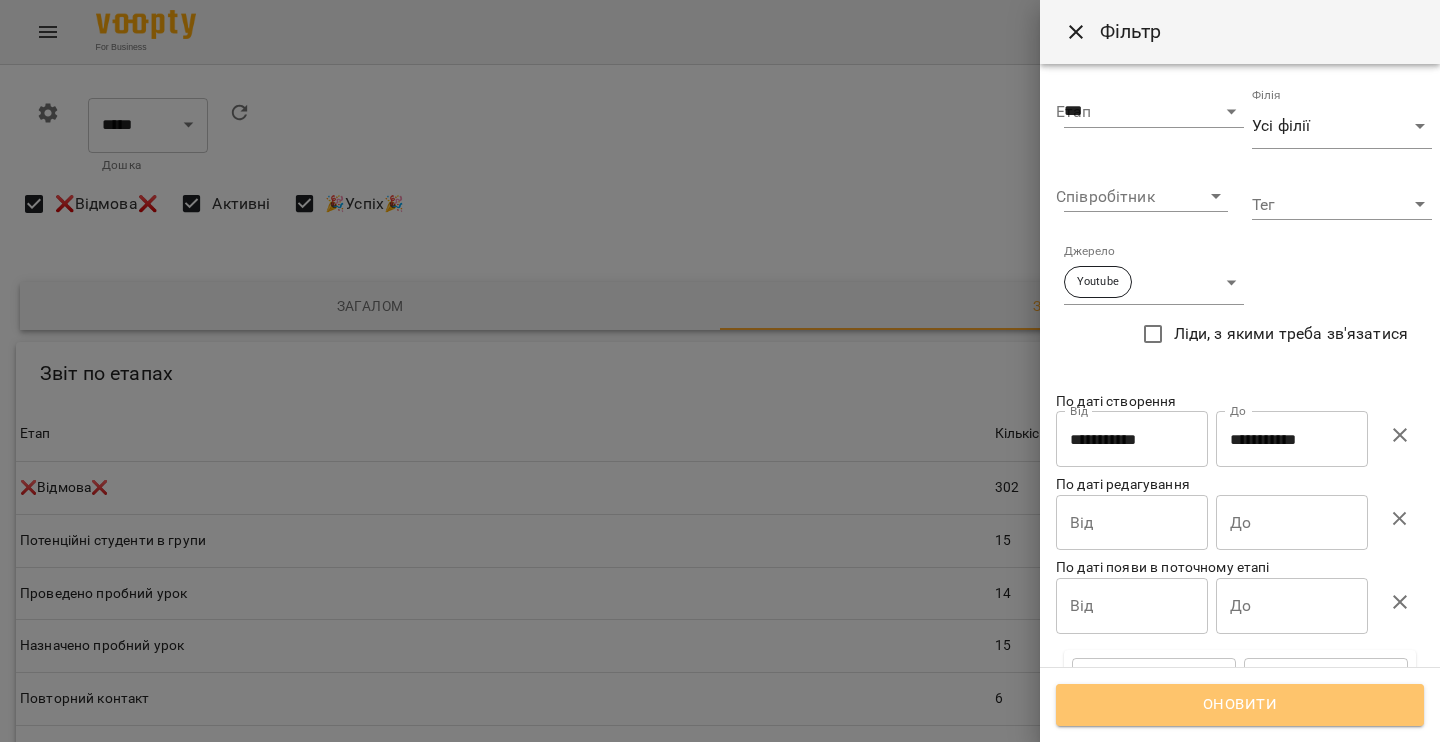 click on "Оновити" at bounding box center [1240, 705] 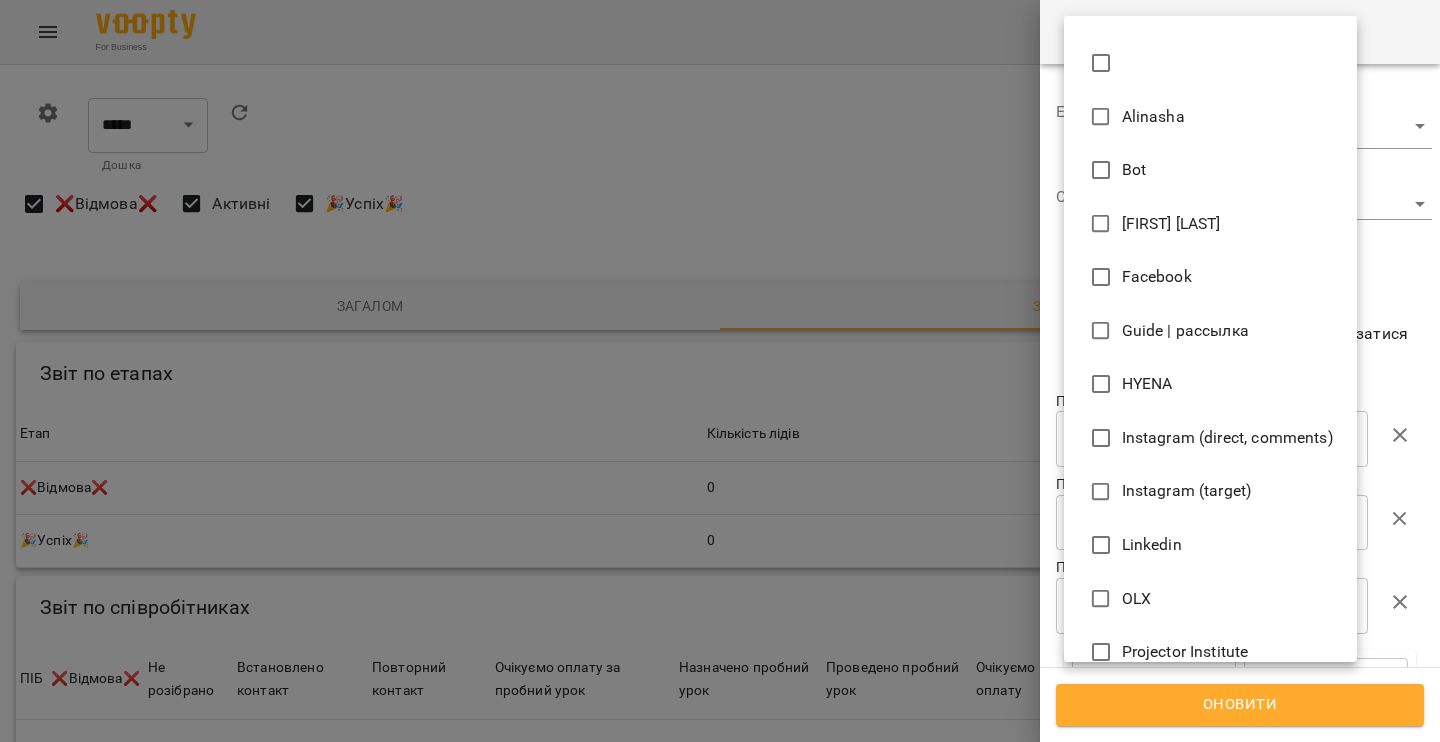 click on "For Business 3 99+ UA 0 ***** ** ​ Дошка Канбан Список Аналітика Youtube Фільтр ❌Відмова❌ Активні 🎉Успіх🎉 Загалом За період Звіт по етапах Звіт по етапах Етап Кількість лідів Етап ❌Відмова❌ Кількість лідів 0 Етап 🎉Успіх🎉 Кількість лідів 0 Звіт по співробітниках Звіт по співробітниках ПІБ ❌Відмова❌ Не розібрано Встановлено контакт Повторний контакт Очікуємо оплату за пробний урок Назначено пробний урок Проведено пробний урок Очікуємо оплату Цікавить "підписка" Потенційні студенти в групи 🎉Успіх🎉 Немає жодного запису 20 ** ***" at bounding box center [720, 480] 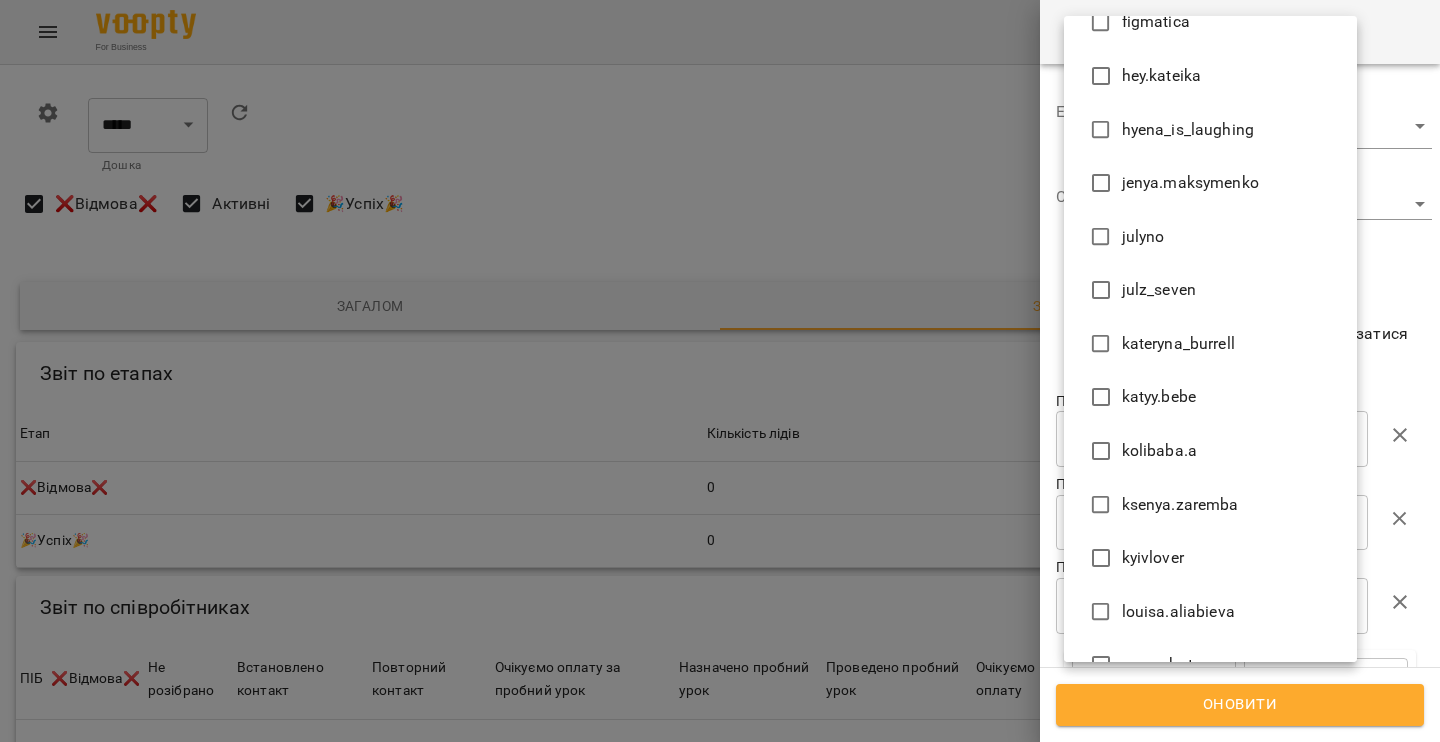 scroll, scrollTop: 2173, scrollLeft: 0, axis: vertical 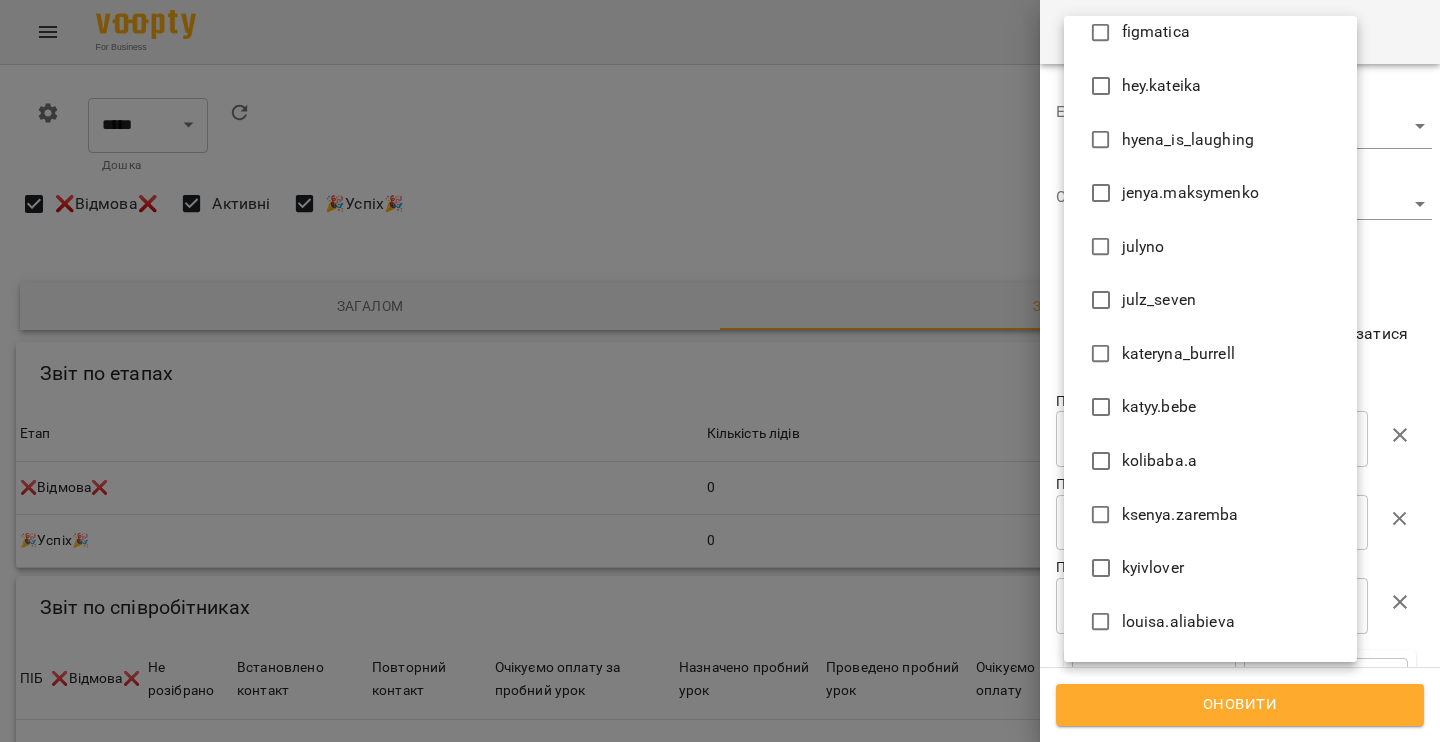 click on "julz_seven" at bounding box center [1159, 300] 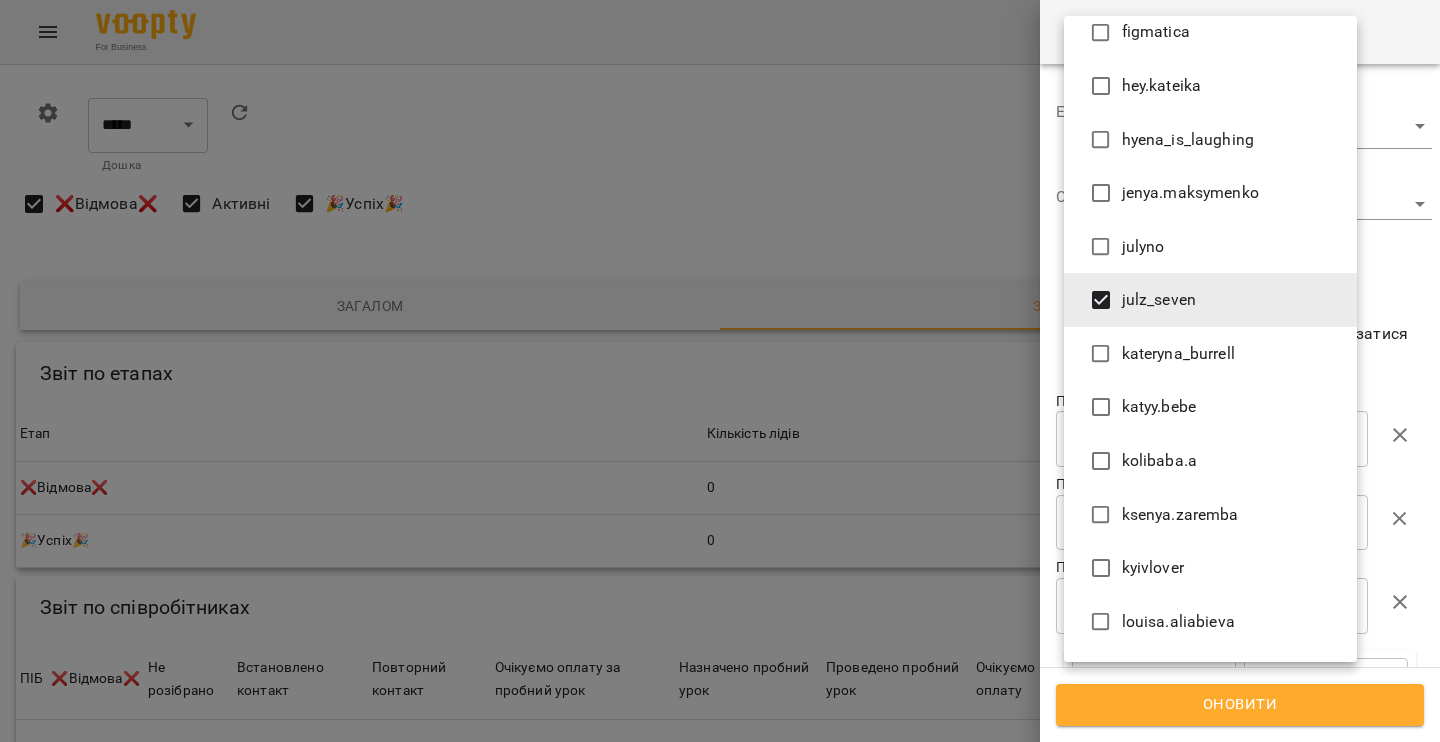 click on "julz_seven" at bounding box center (1159, 300) 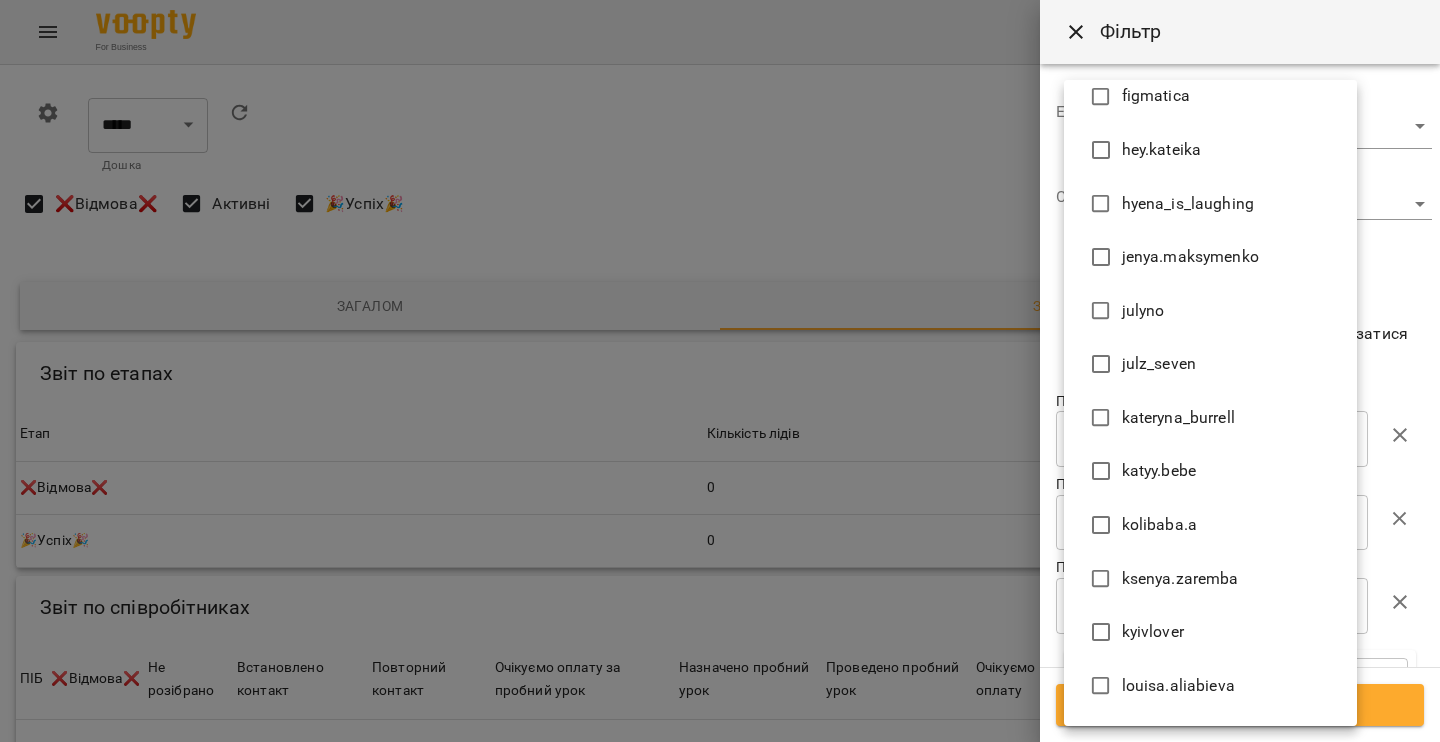 scroll, scrollTop: 795, scrollLeft: 0, axis: vertical 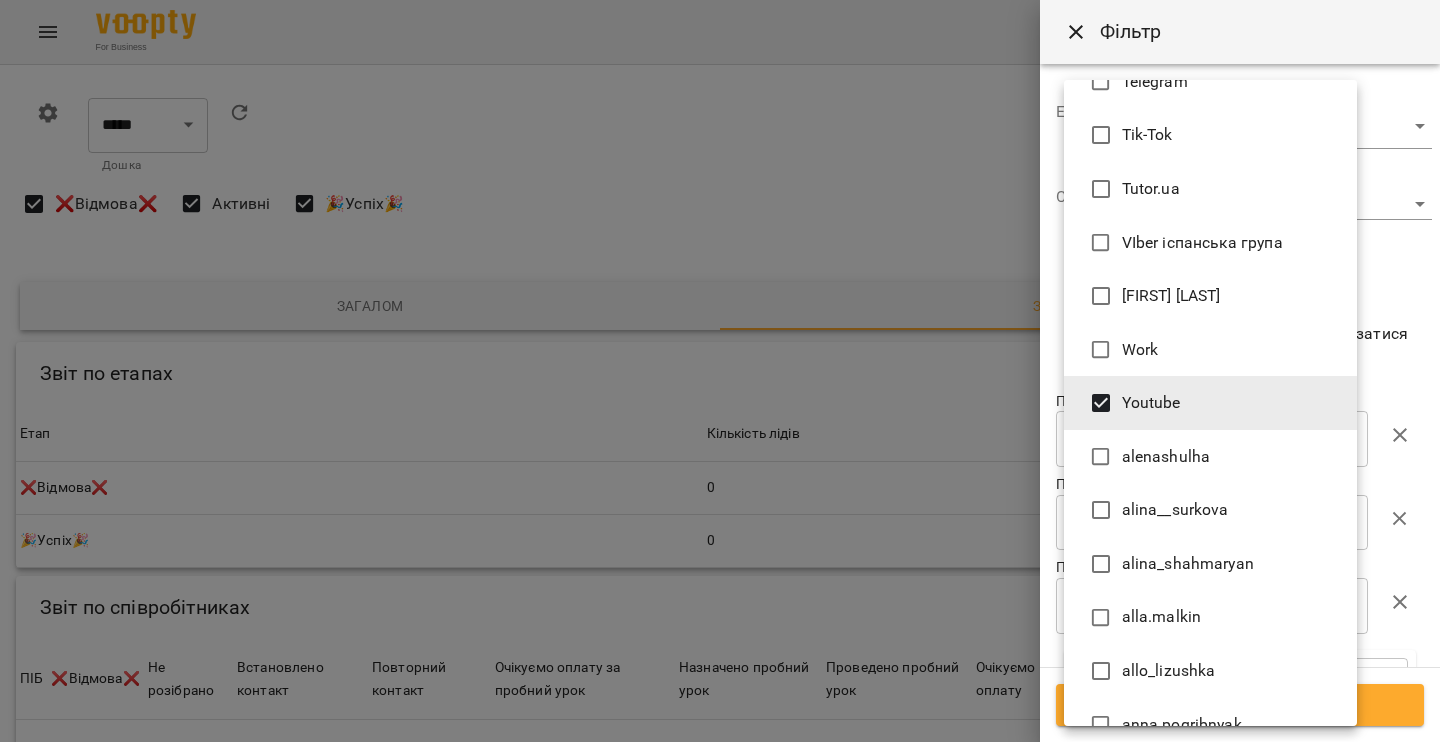 click on "alenashulha" at bounding box center (1210, 457) 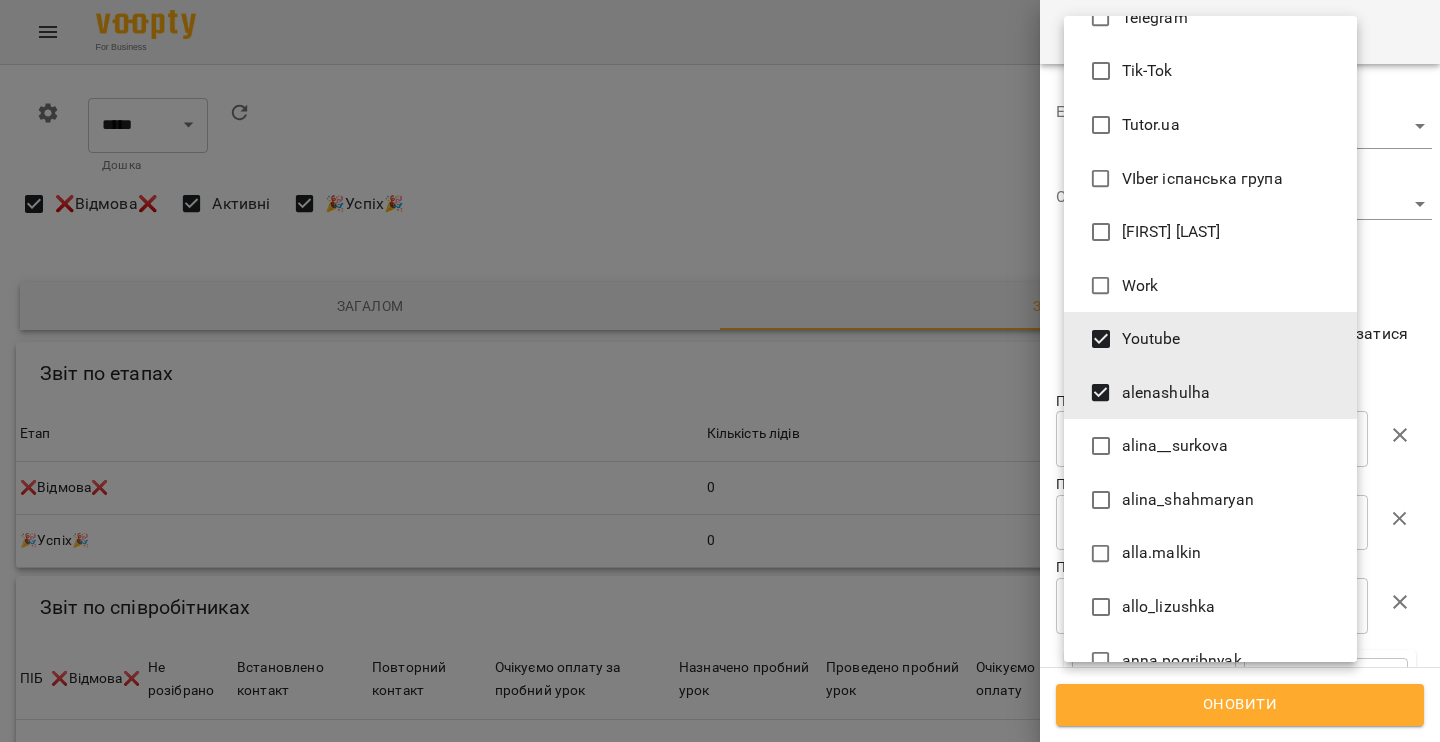 click on "alenashulha" at bounding box center (1210, 393) 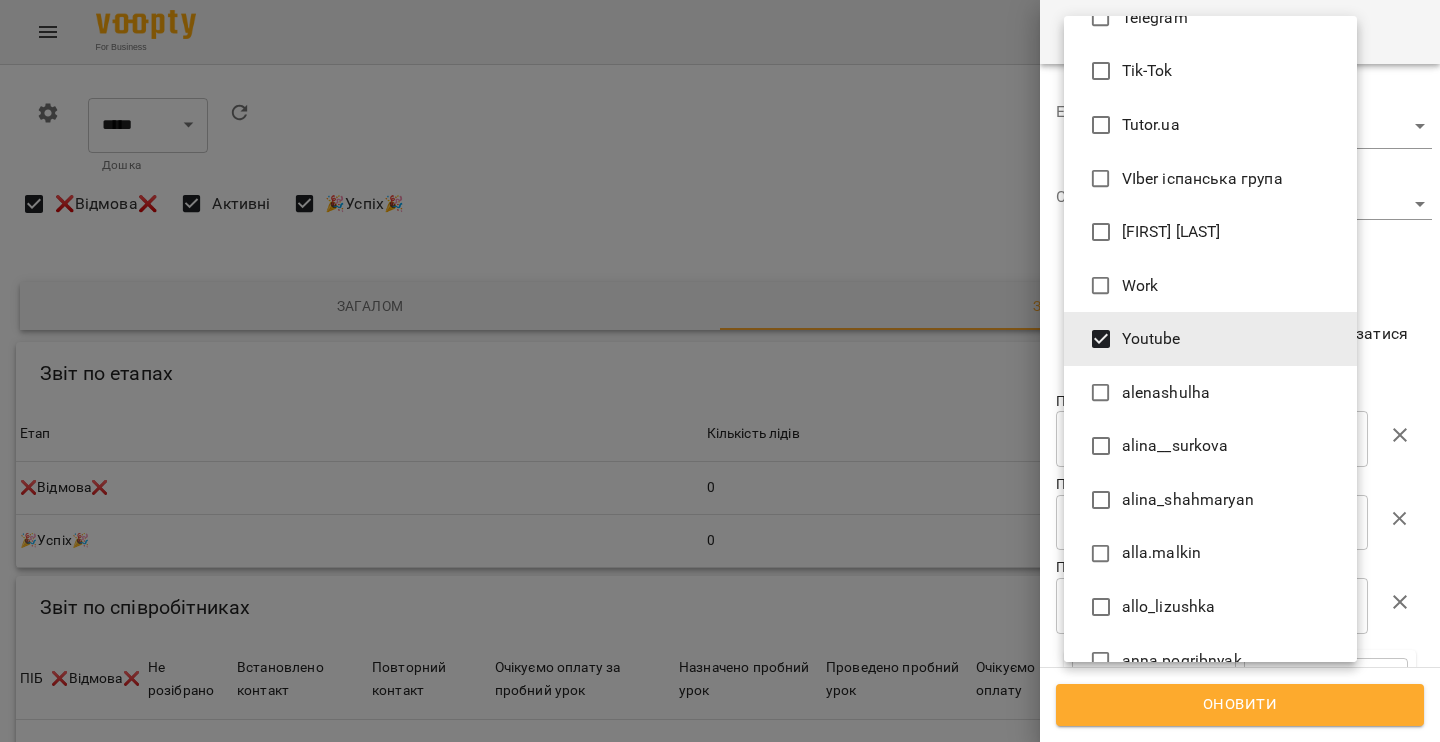 click on "alenashulha" at bounding box center (1166, 393) 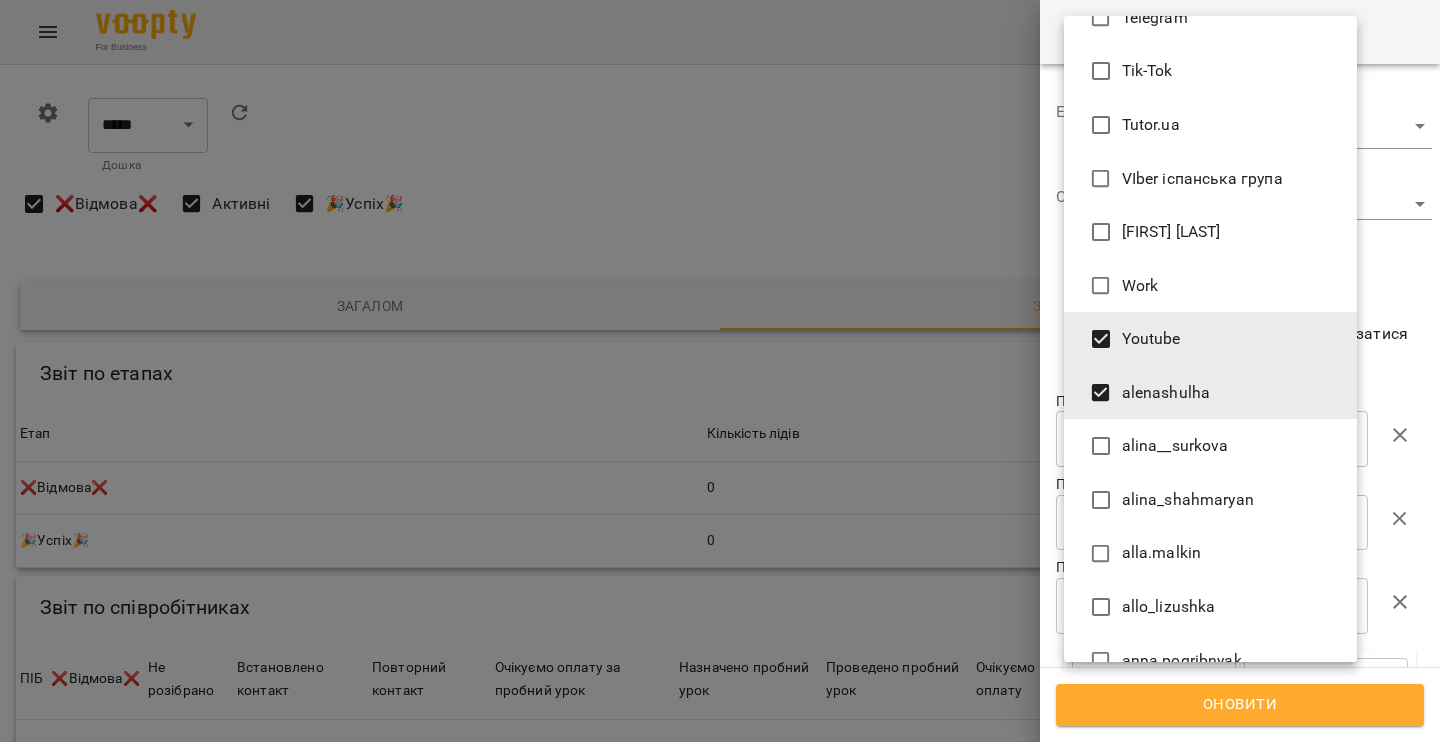 click on "Youtube" at bounding box center (1210, 339) 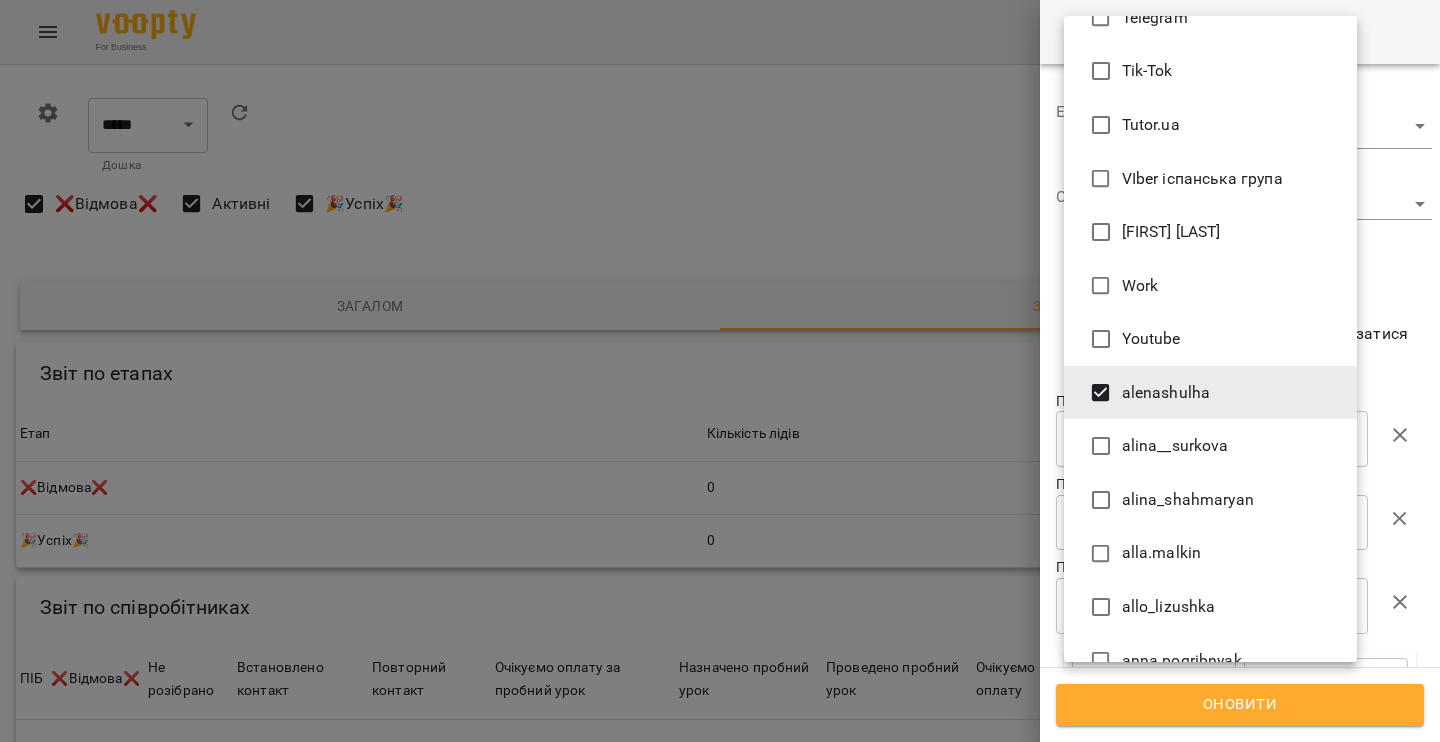 type 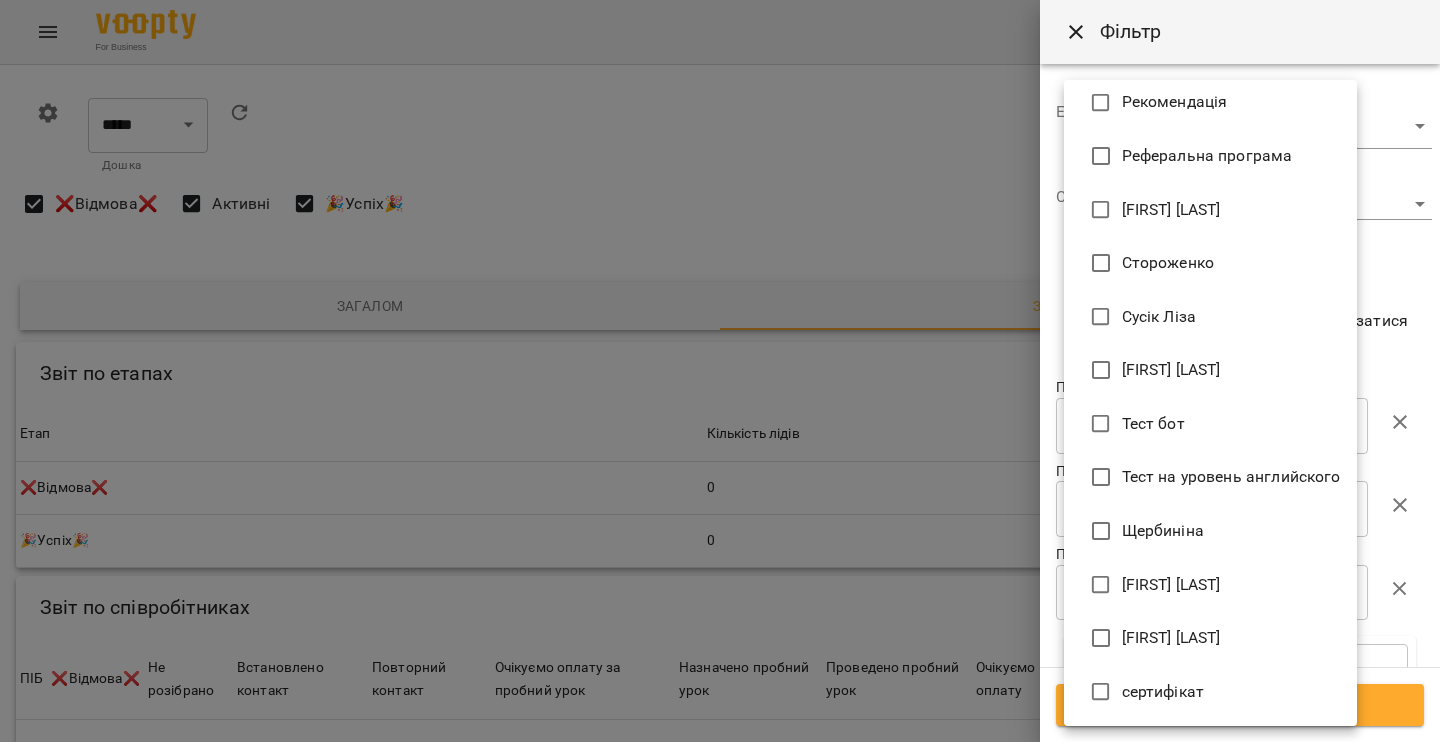 scroll, scrollTop: 4738, scrollLeft: 0, axis: vertical 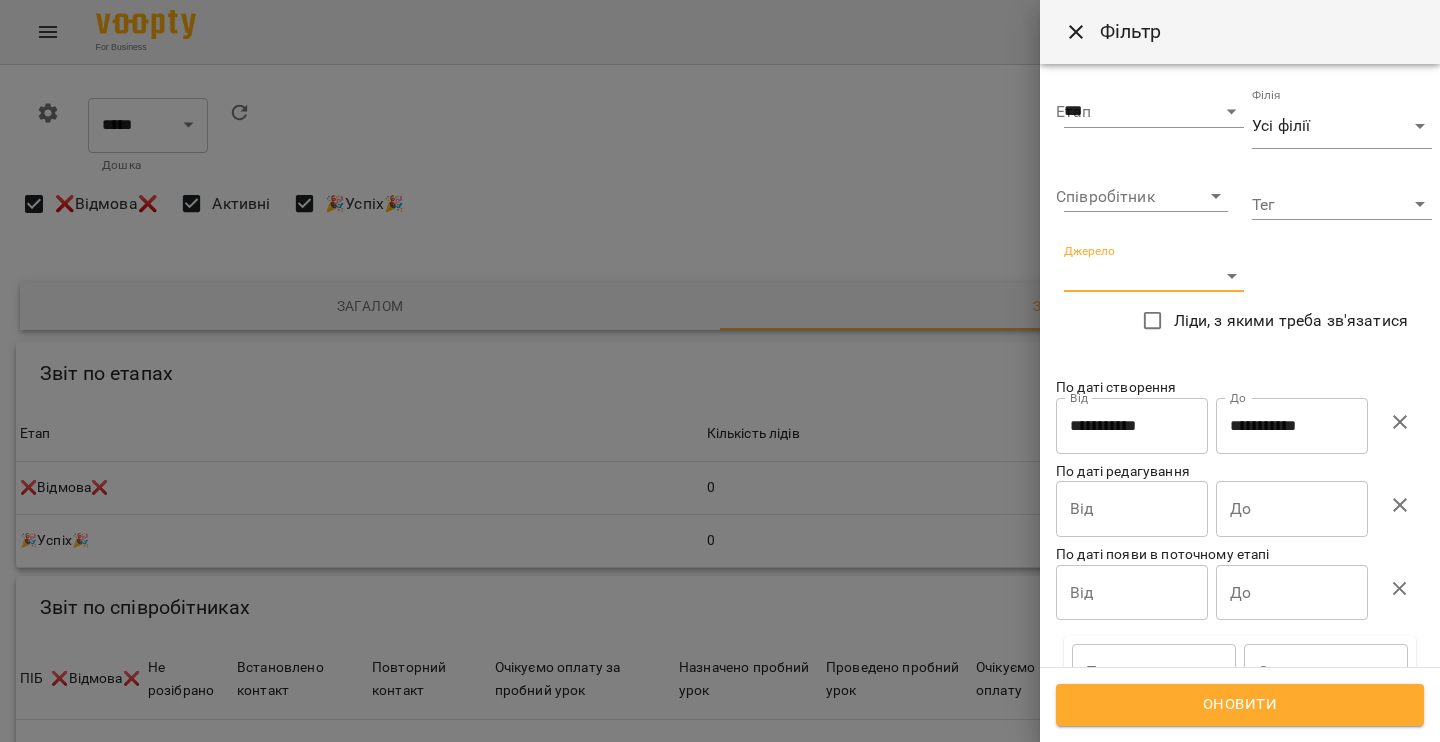 click at bounding box center [720, 371] 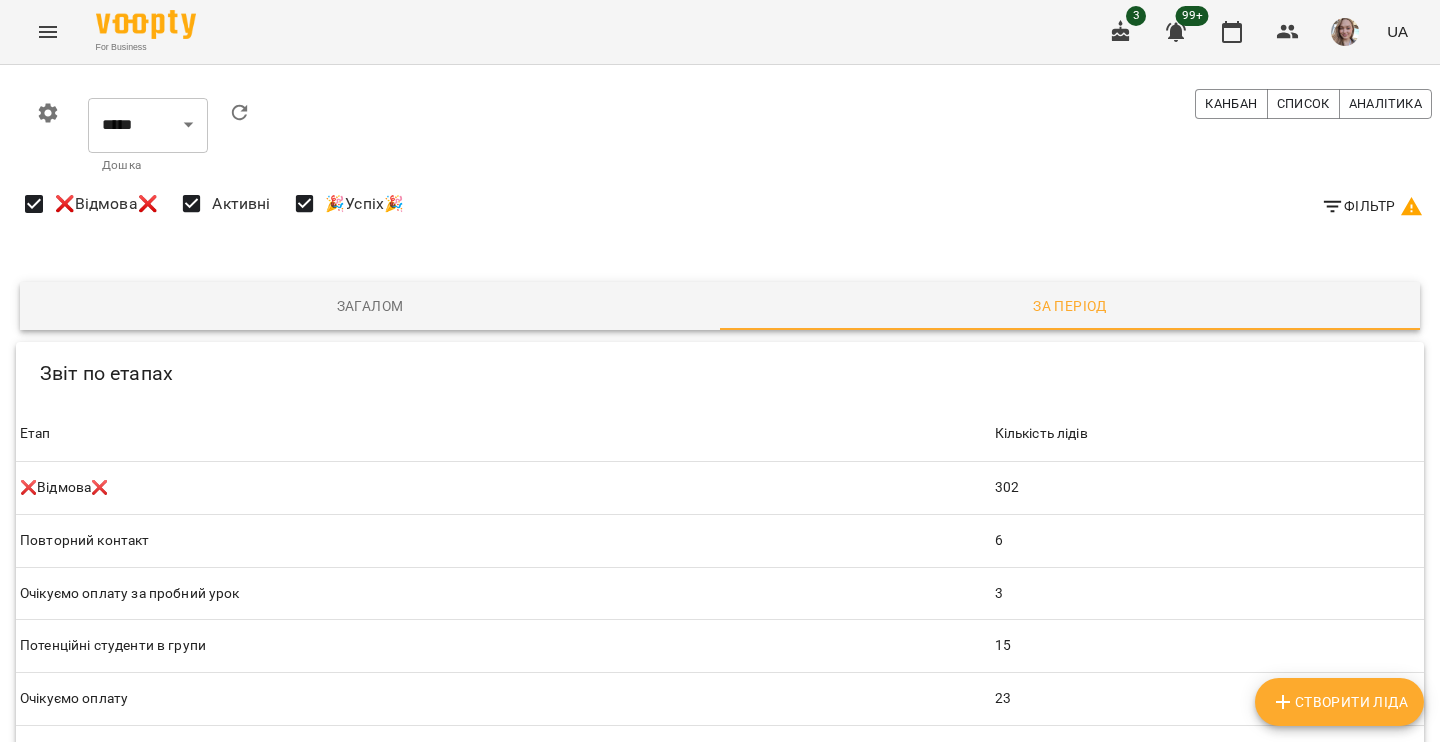 scroll, scrollTop: 132, scrollLeft: 0, axis: vertical 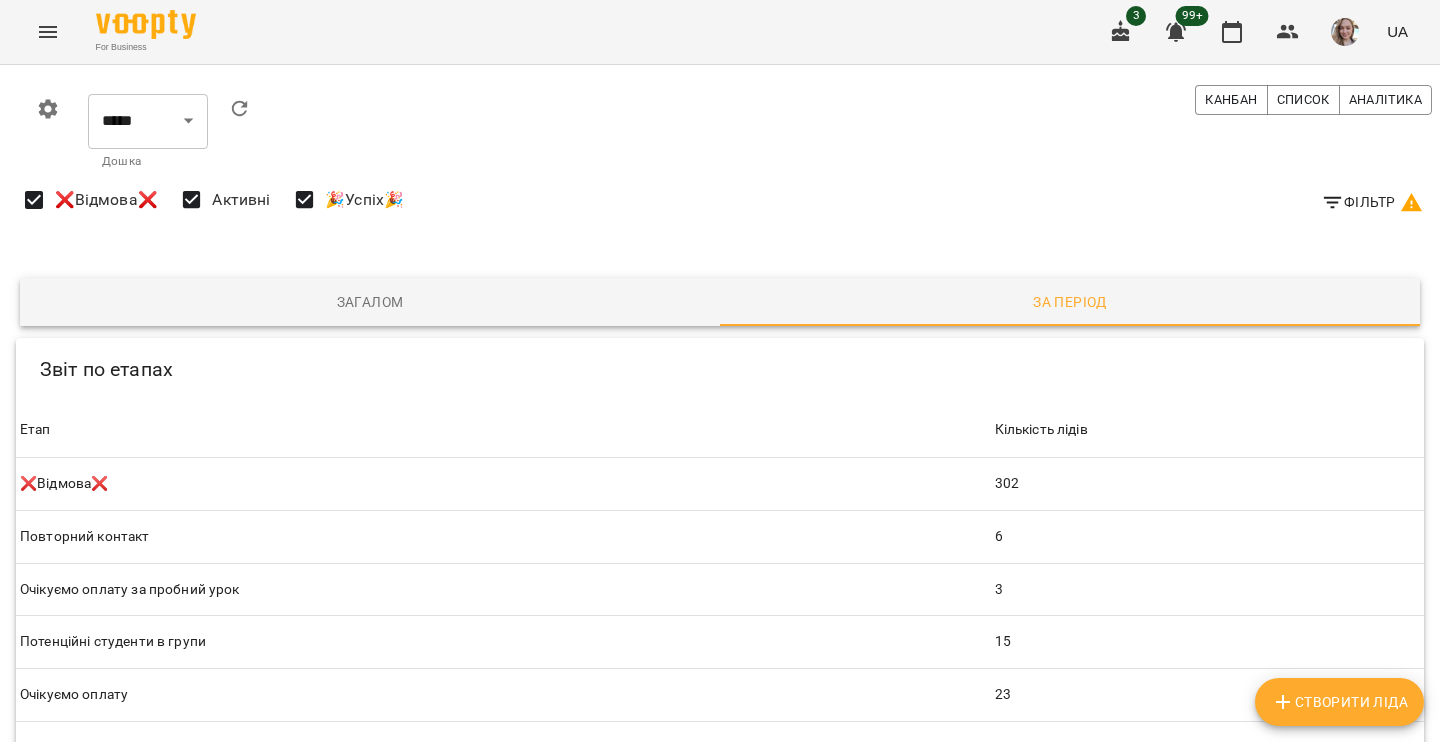 click 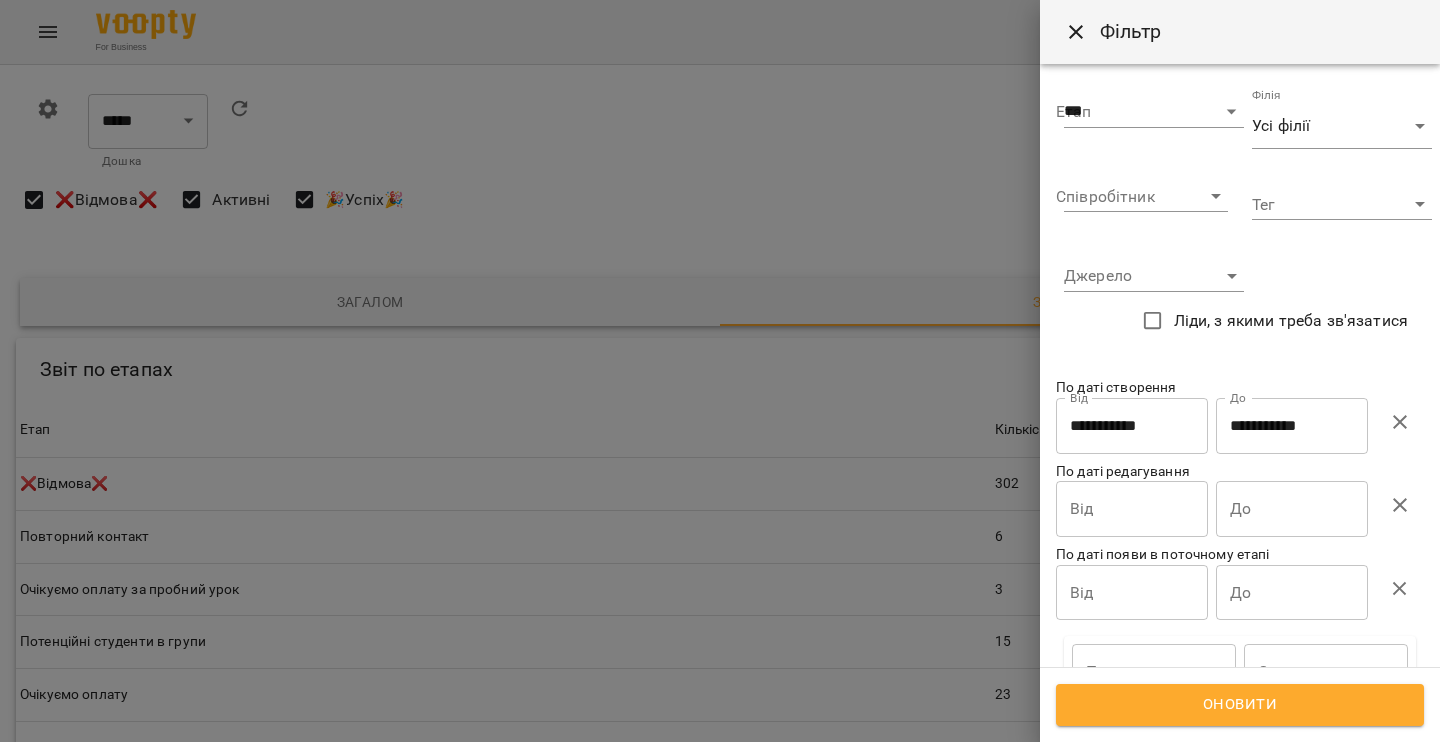 click on "For Business 3 99+ UA 0 ***** ** ​ Дошка Канбан Список Аналітика Фільтр ❌Відмова❌ Активні 🎉Успіх🎉 Загалом За період Звіт по етапах Звіт по етапах Етап Кількість лідів Етап ❌Відмова❌ Кількість лідів 302 Етап Повторний контакт Кількість лідів 6 Етап Очікуємо оплату за пробний урок Кількість лідів 3 Етап Потенційні студенти в групи Кількість лідів 15 Етап Очікуємо оплату Кількість лідів 23 Етап Не розібрано Кількість лідів 78 Етап Проведено пробний урок Кількість лідів 14 Етап Назначено пробний урок Кількість лідів 15 Етап 5 Етап 46 ПІБ" at bounding box center (720, 893) 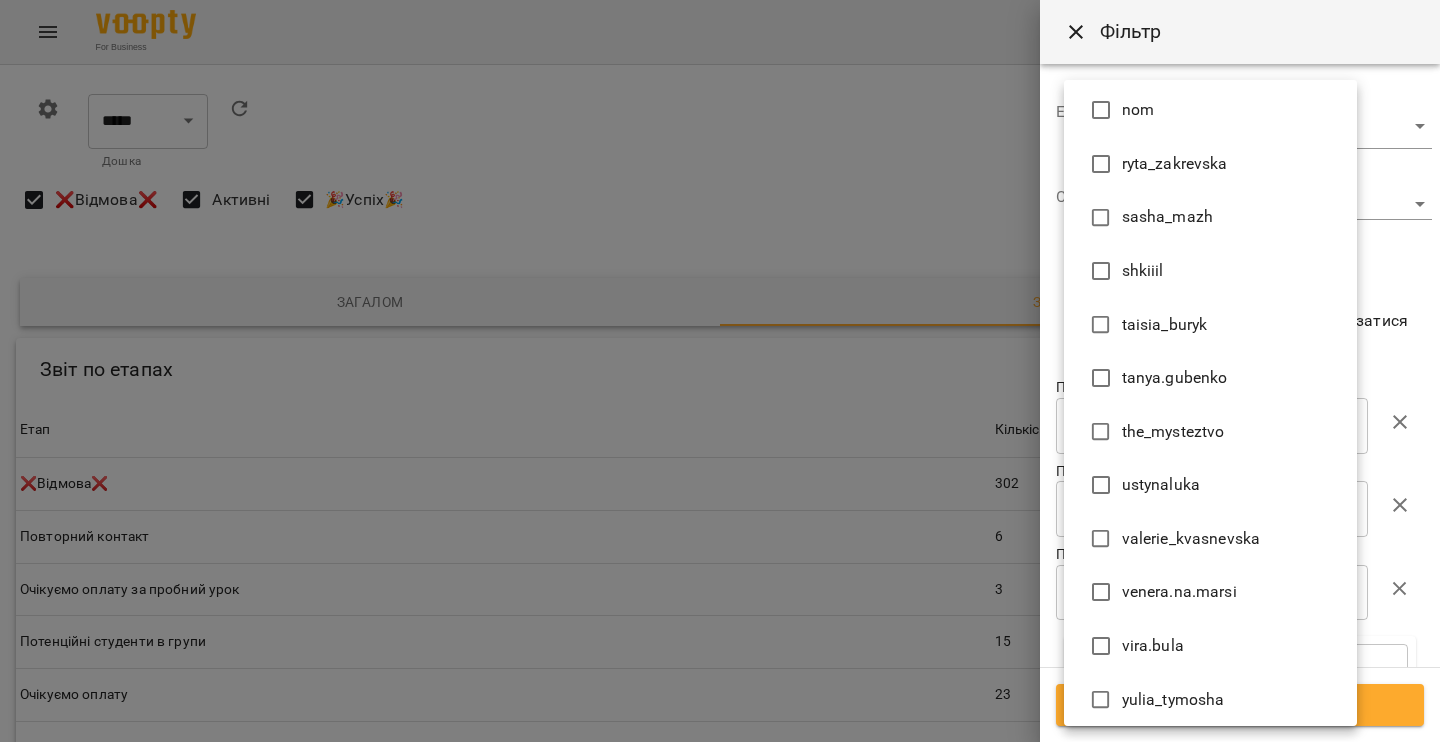 scroll, scrollTop: 2943, scrollLeft: 0, axis: vertical 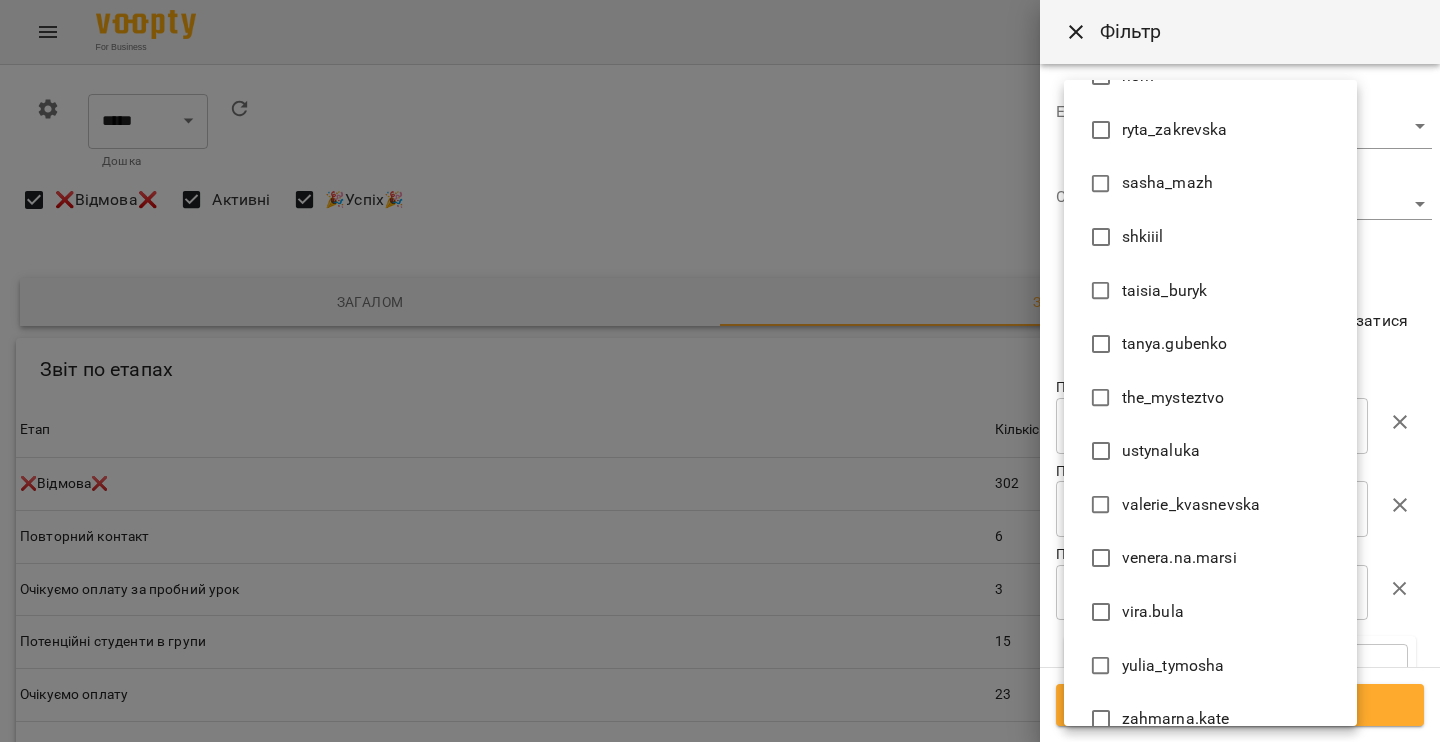 click on "vira.bula" at bounding box center (1153, 612) 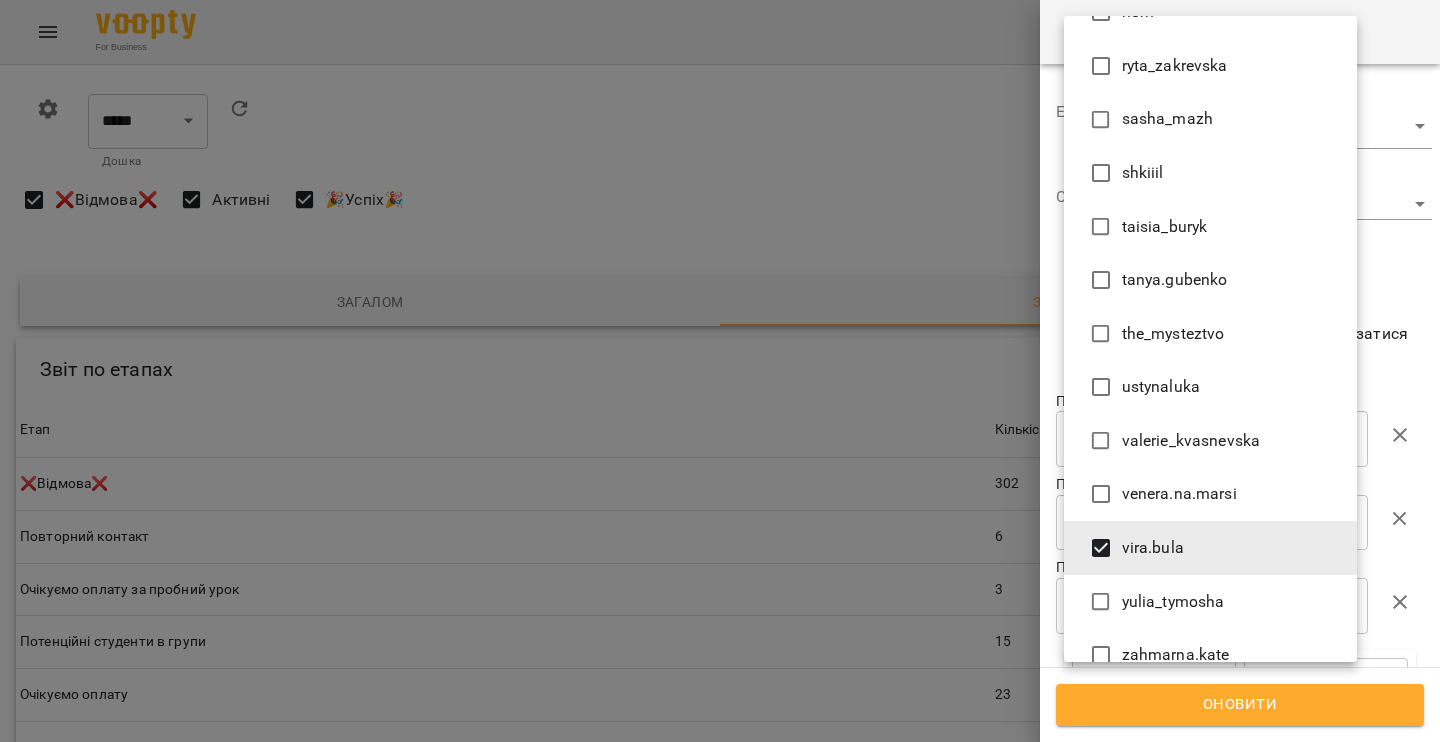 click at bounding box center [720, 371] 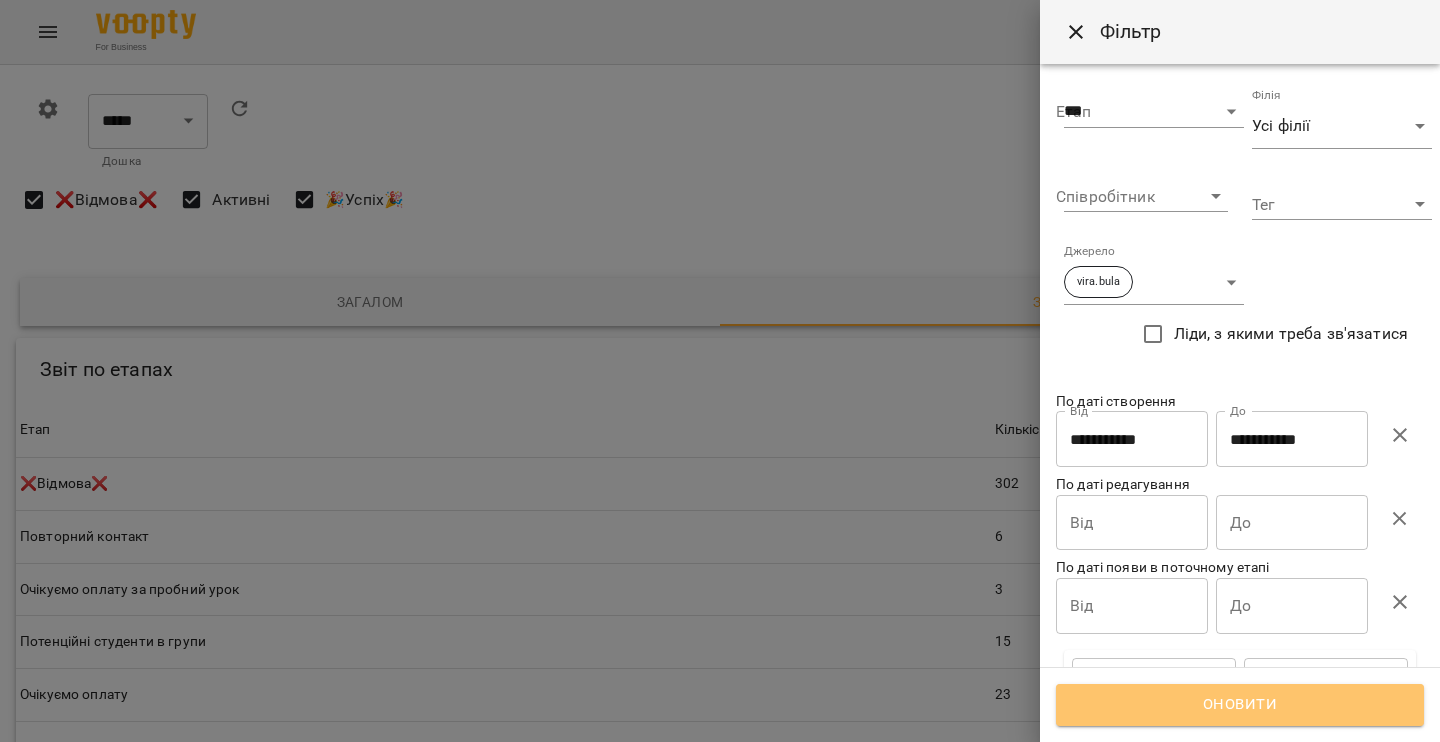 click on "Оновити" at bounding box center [1240, 705] 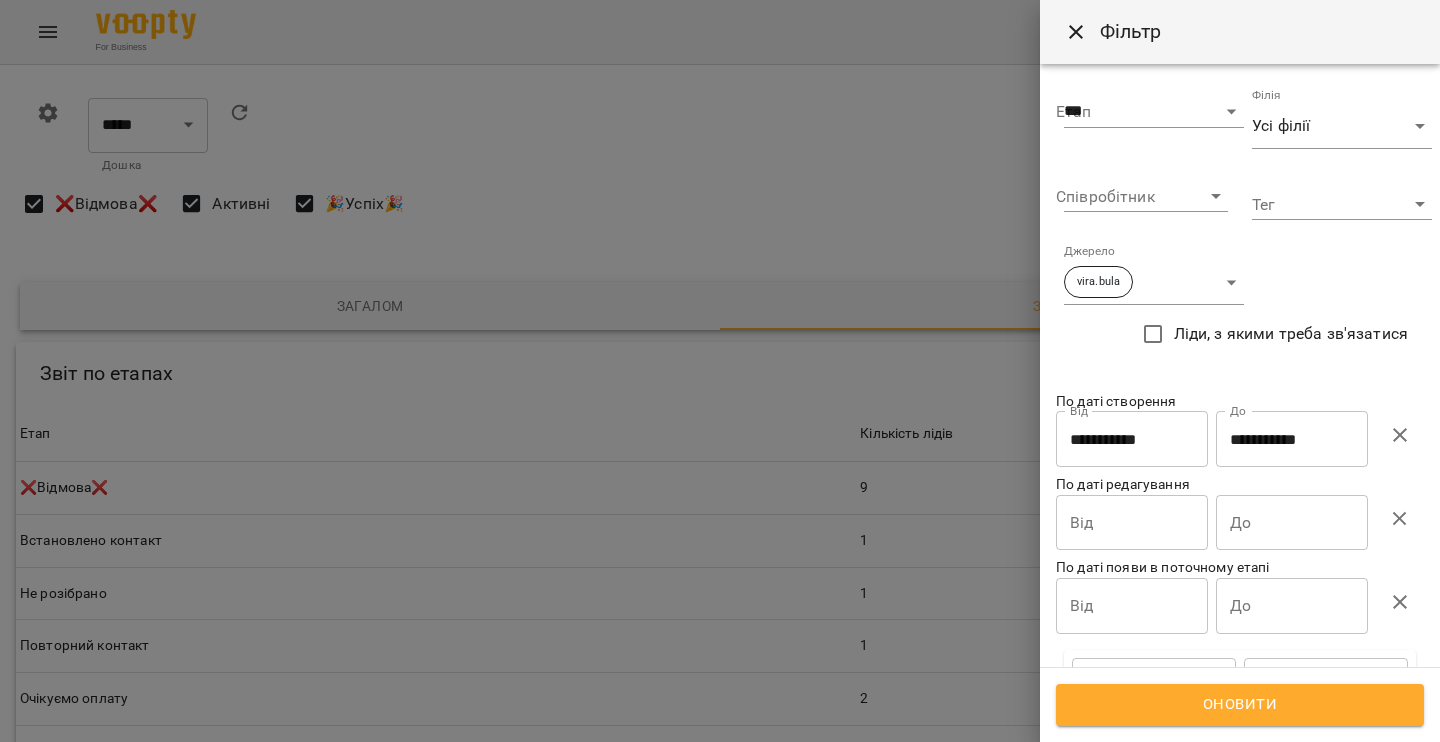 click at bounding box center (1076, 32) 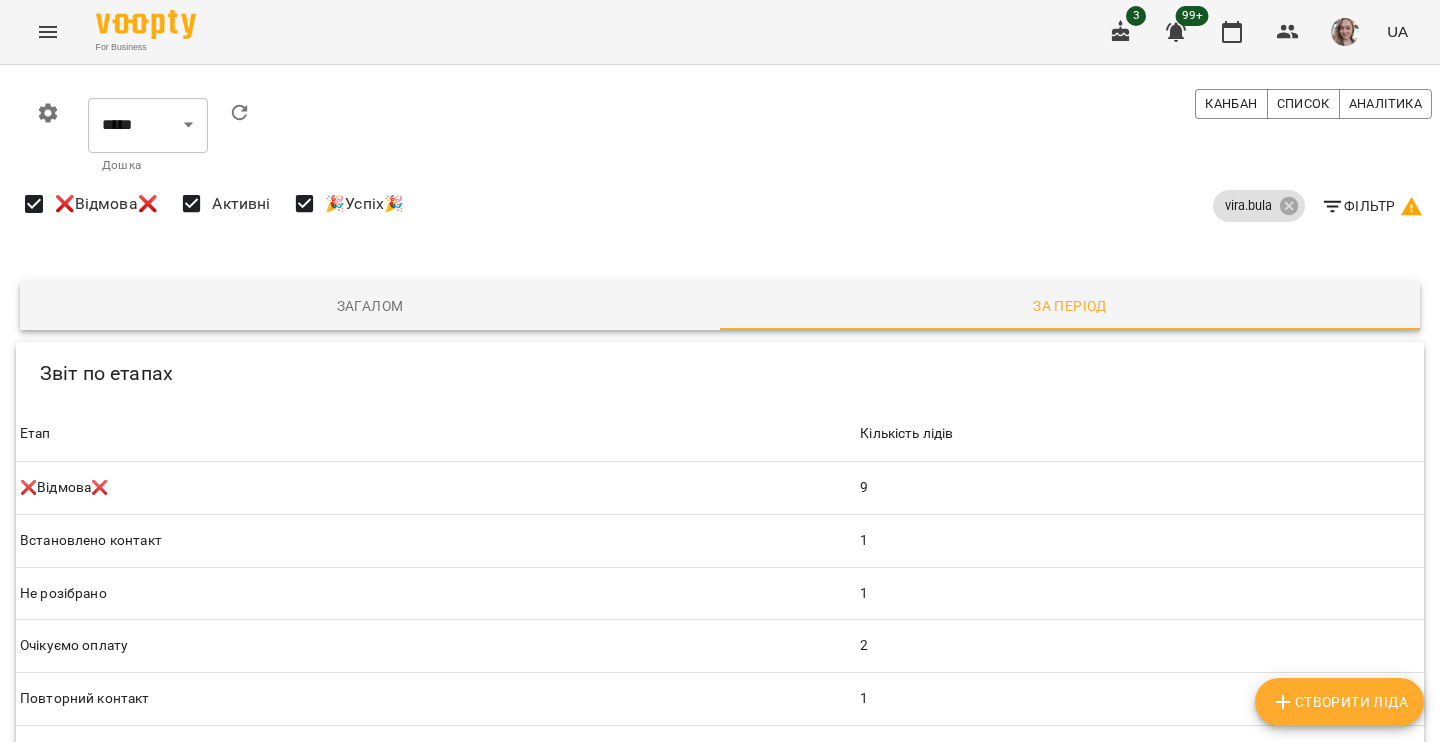 scroll, scrollTop: 94, scrollLeft: 0, axis: vertical 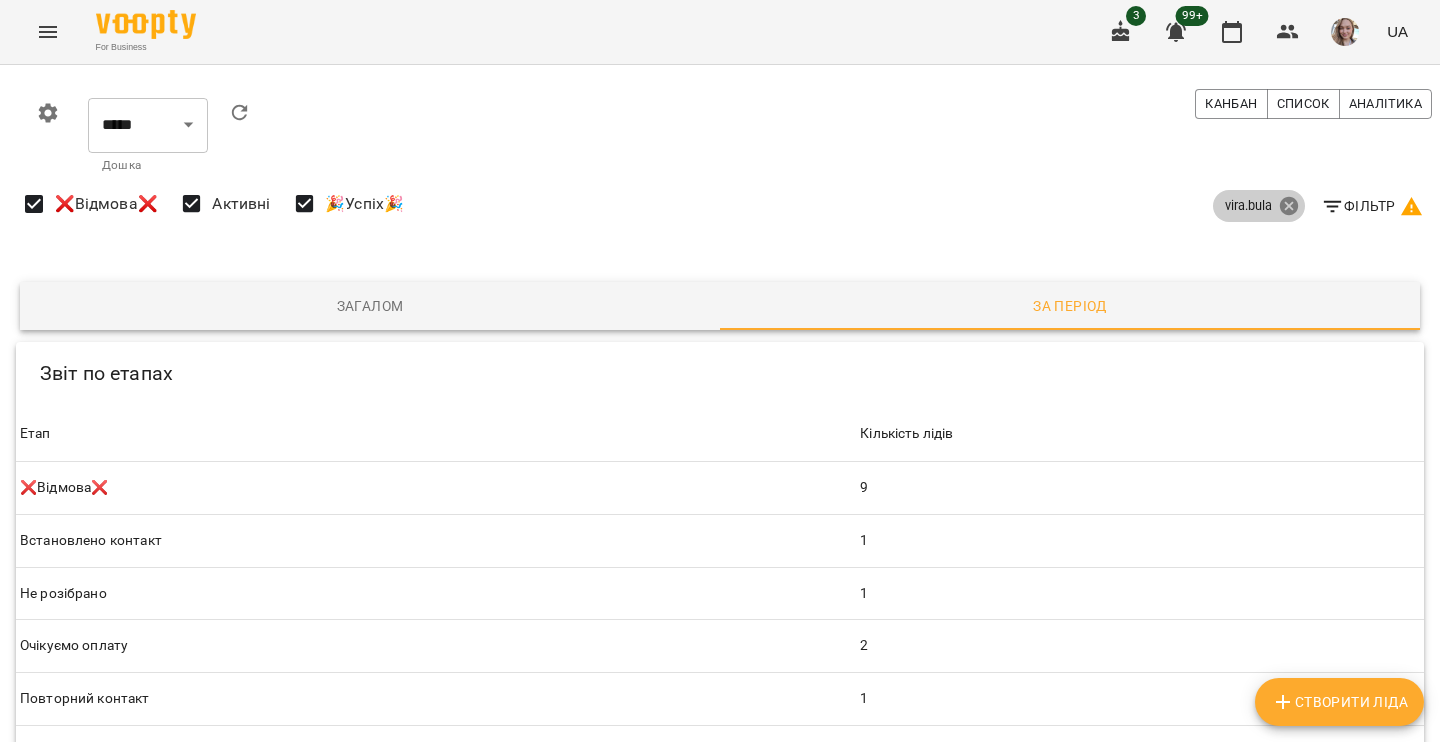 click 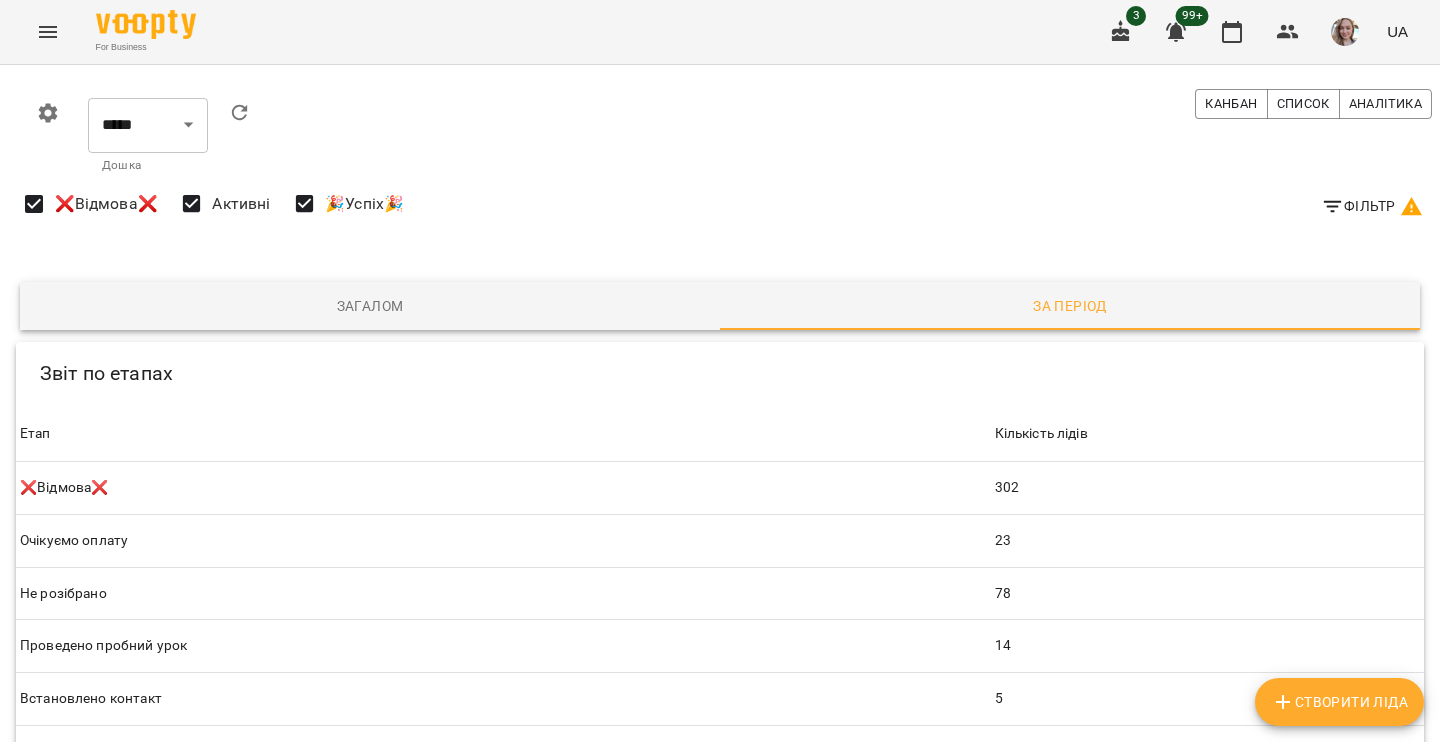 click on "Фільтр" at bounding box center [1372, 206] 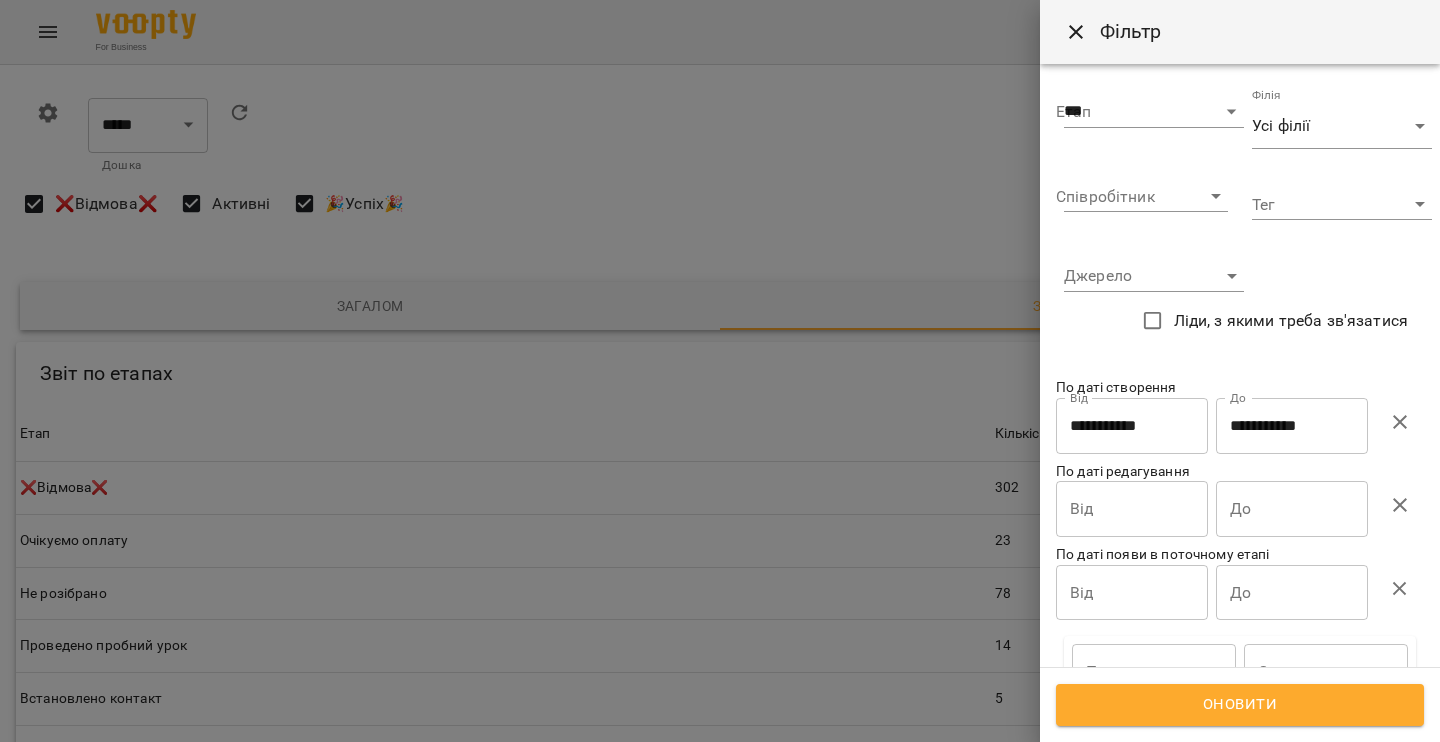 click on "For Business 3 99+ UA 0 ***** ** ​ Дошка Канбан Список Аналітика Фільтр ❌Відмова❌ Активні 🎉Успіх🎉 Загалом За період Звіт по етапах Звіт по етапах Етап Кількість лідів Етап ❌Відмова❌ Кількість лідів 302 Етап Очікуємо оплату Кількість лідів 23 Етап Не розібрано Кількість лідів 78 Етап Проведено пробний урок Кількість лідів 14 Етап Встановлено контакт Кількість лідів 5 Етап Назначено пробний урок Кількість лідів 15 Етап Повторний контакт Кількість лідів 6 Етап Очікуємо оплату за пробний урок Кількість лідів 3 Етап Кількість лідів 15 46" at bounding box center [720, 893] 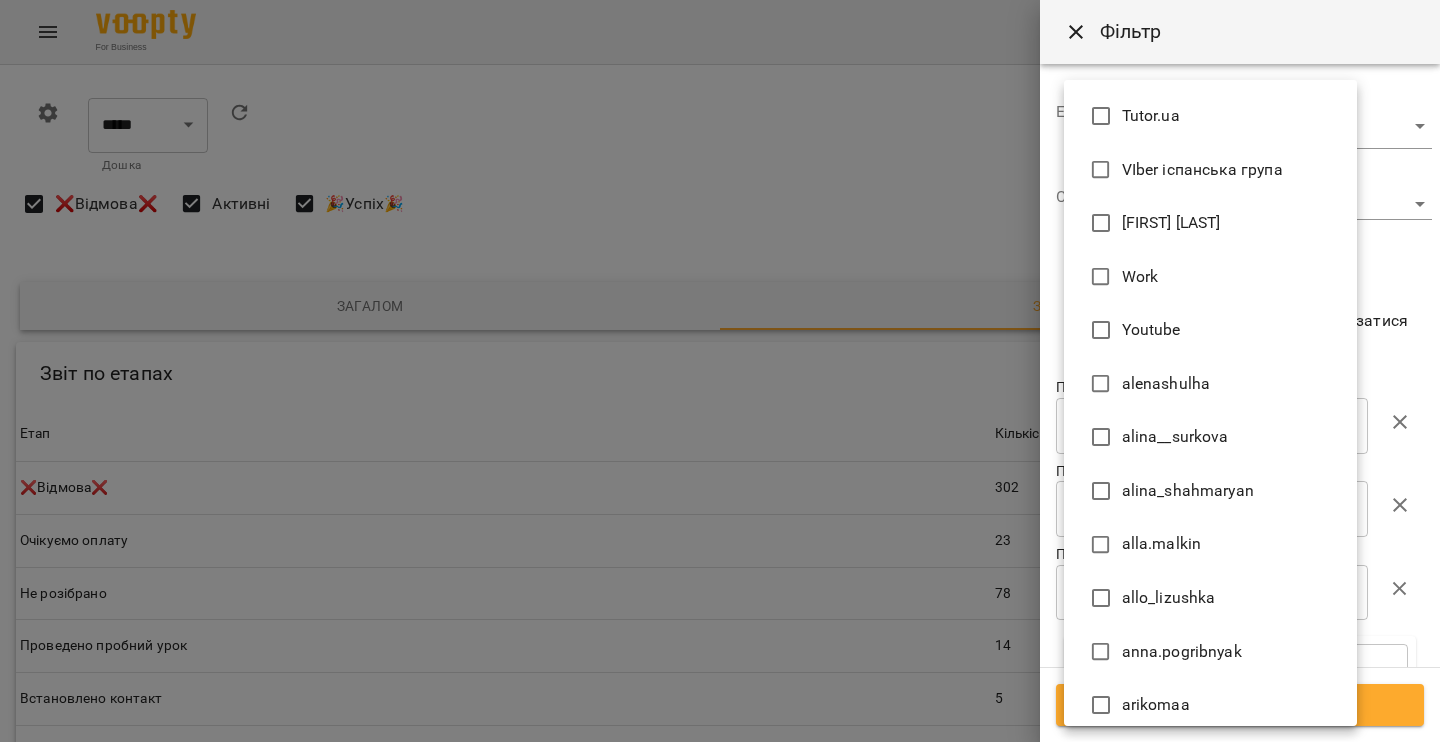 scroll, scrollTop: 925, scrollLeft: 0, axis: vertical 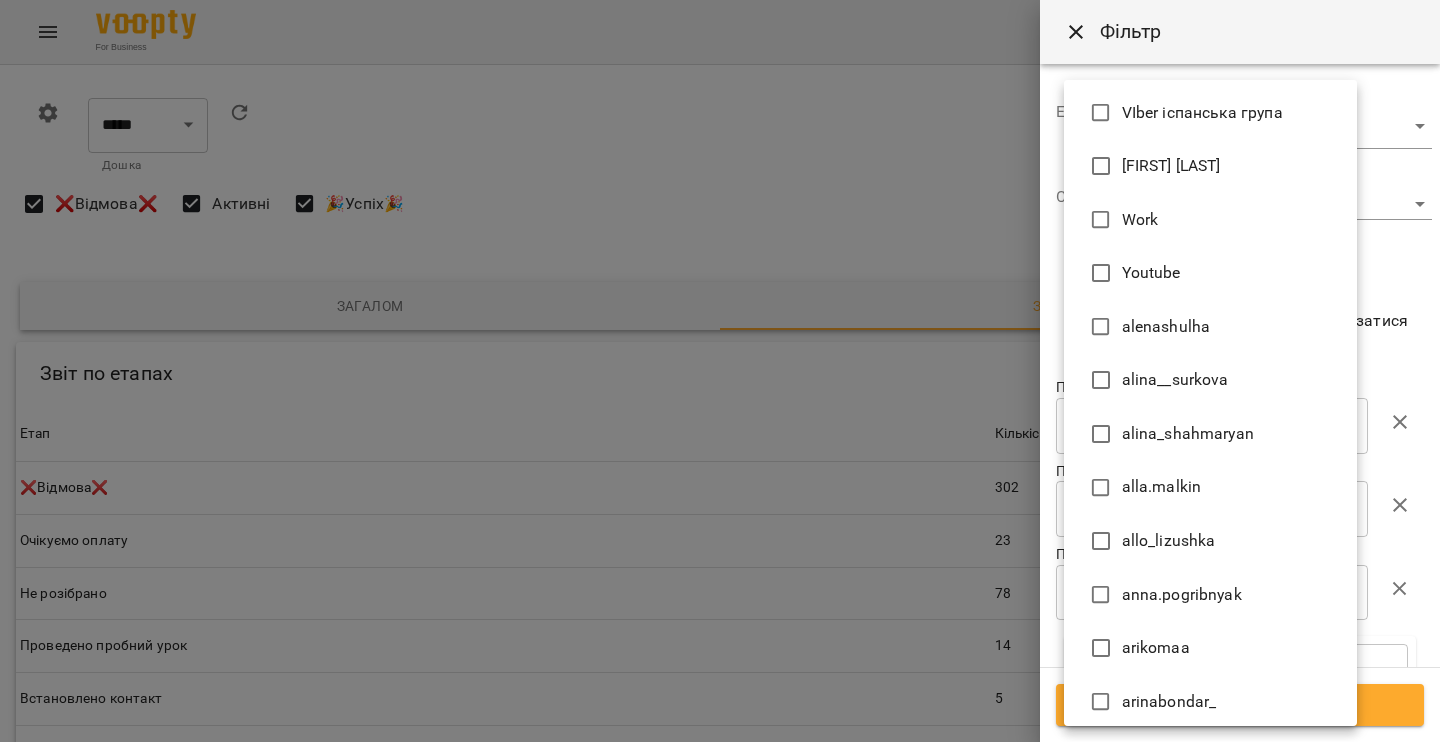 click on "arikomaa" at bounding box center [1156, 648] 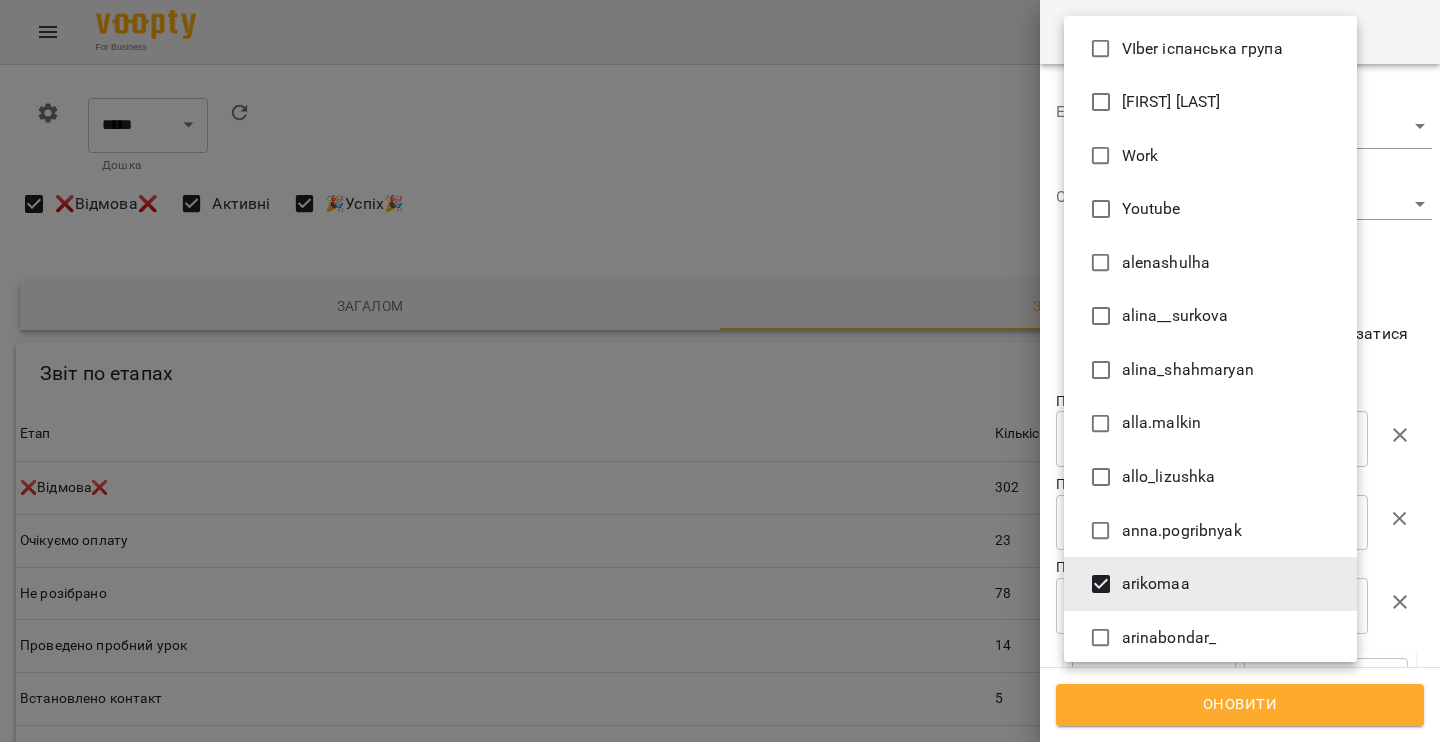 click at bounding box center [720, 371] 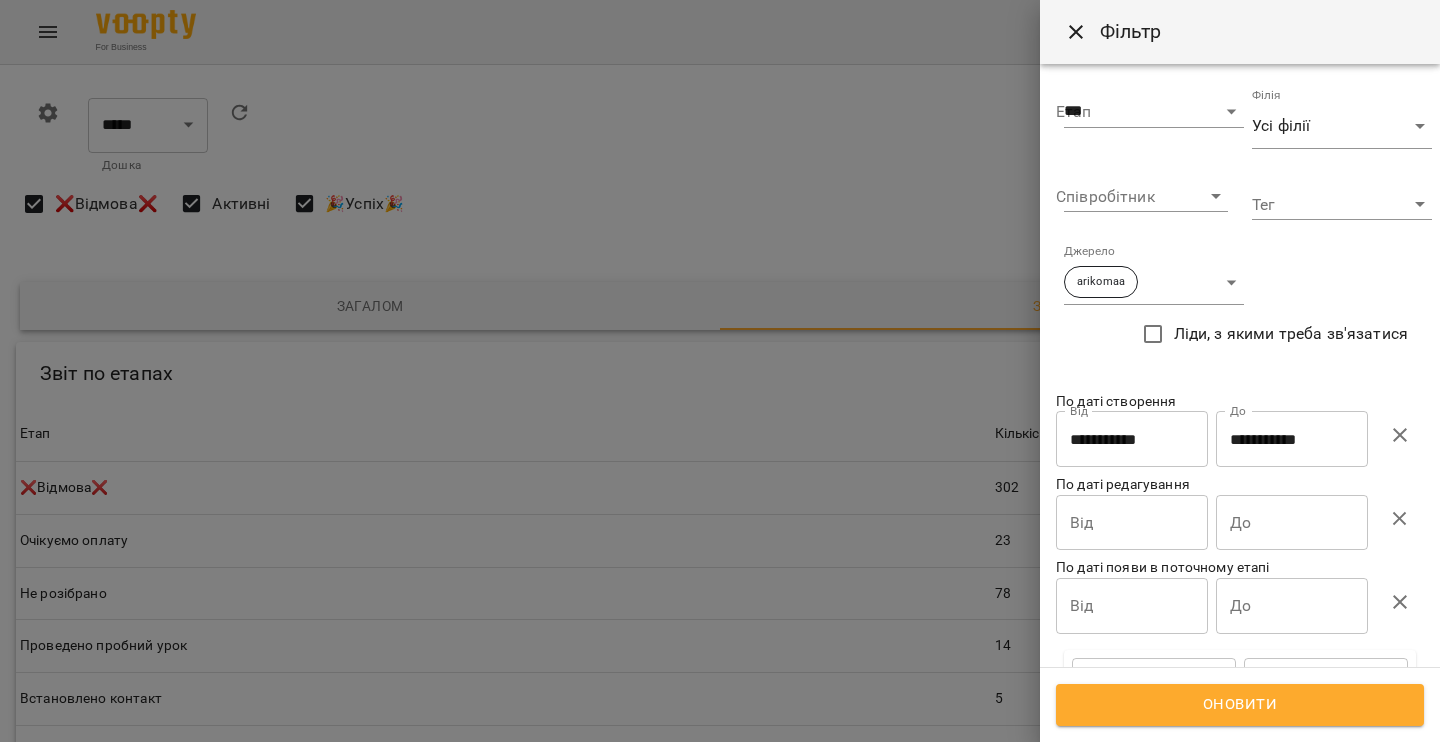 click on "Оновити" at bounding box center (1240, 705) 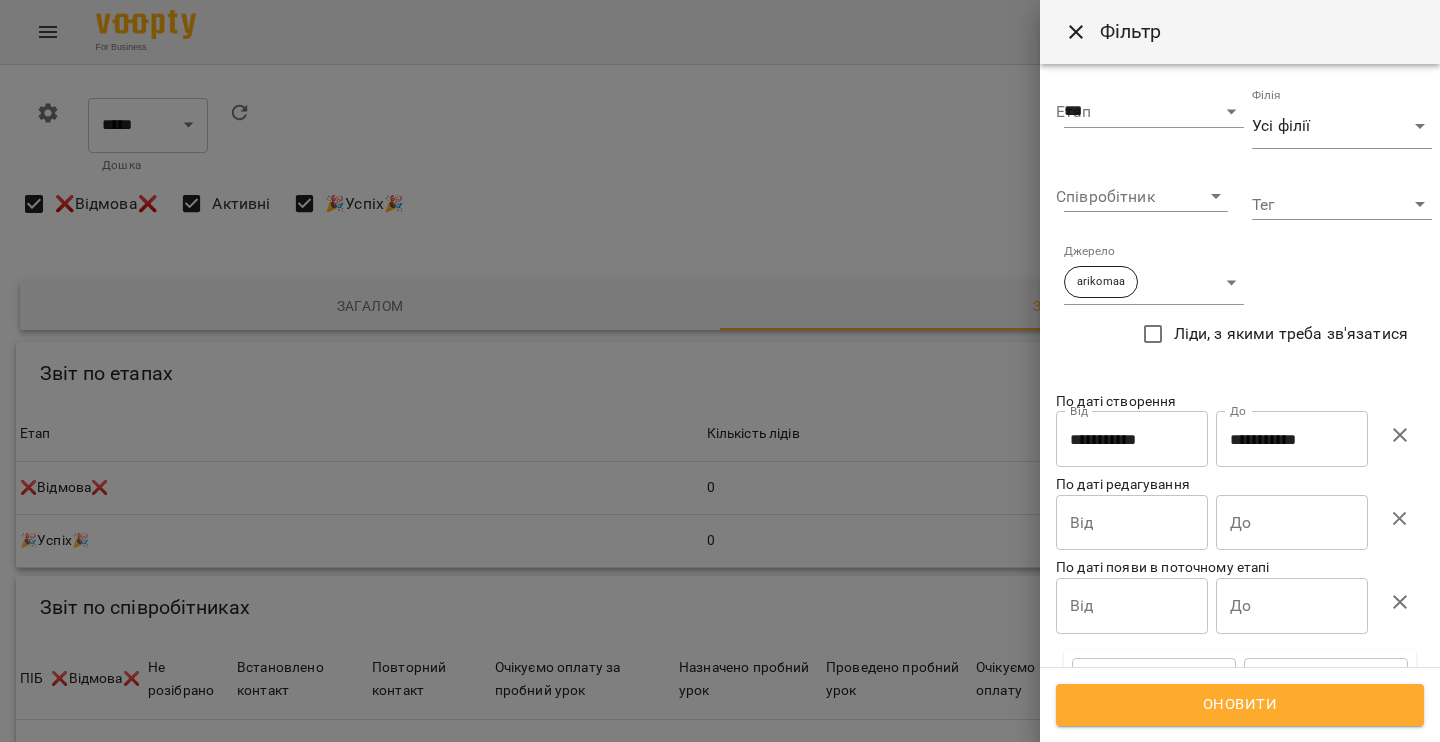 click on "Джерело ********" at bounding box center [1146, 274] 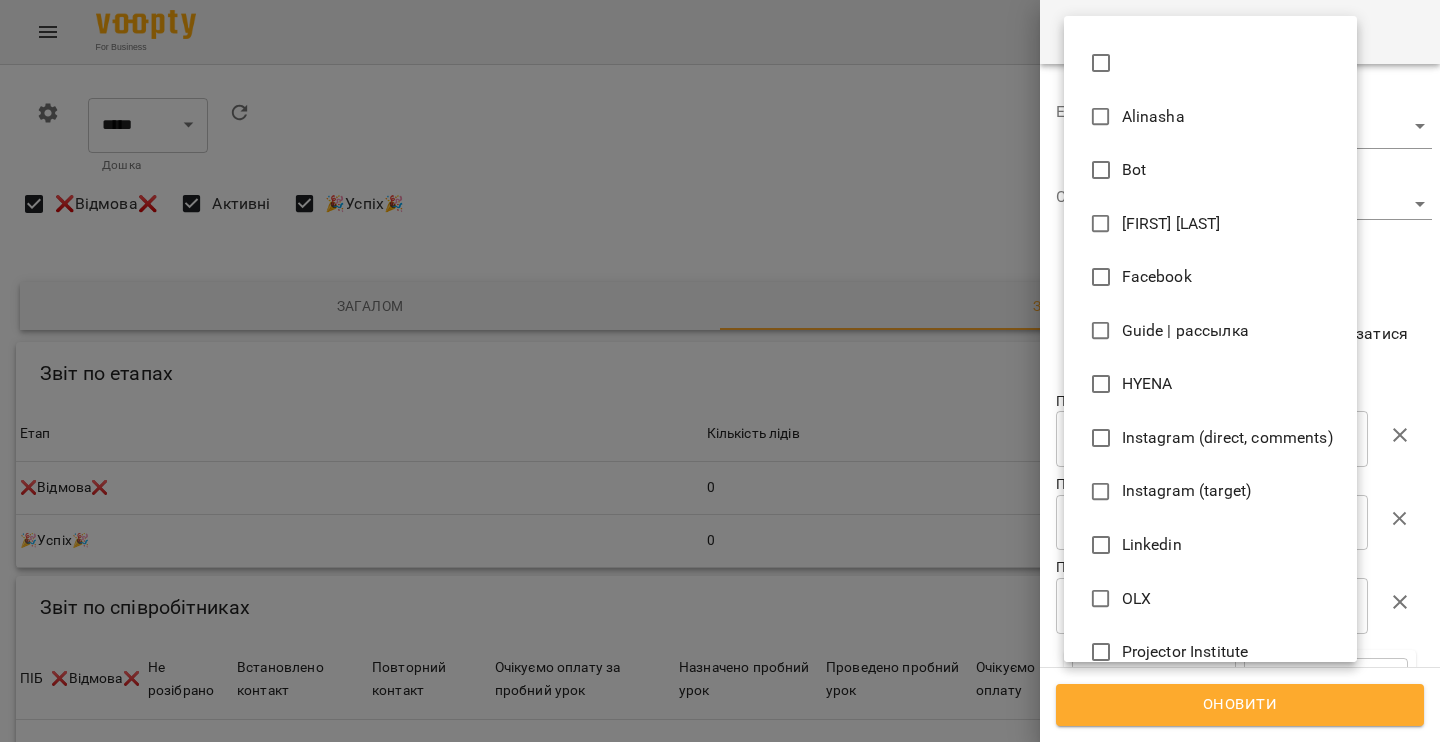 scroll, scrollTop: 1170, scrollLeft: 0, axis: vertical 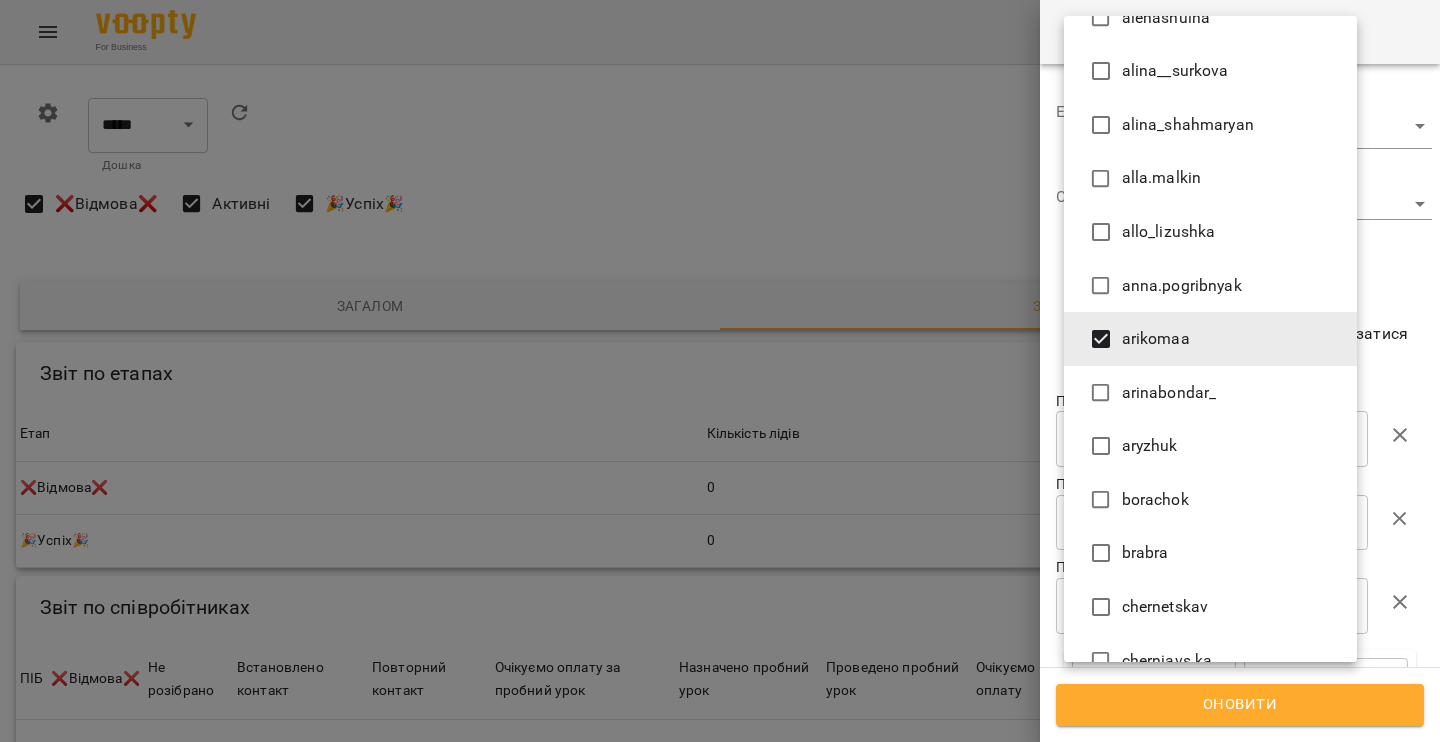 click on "arikomaa" at bounding box center (1156, 339) 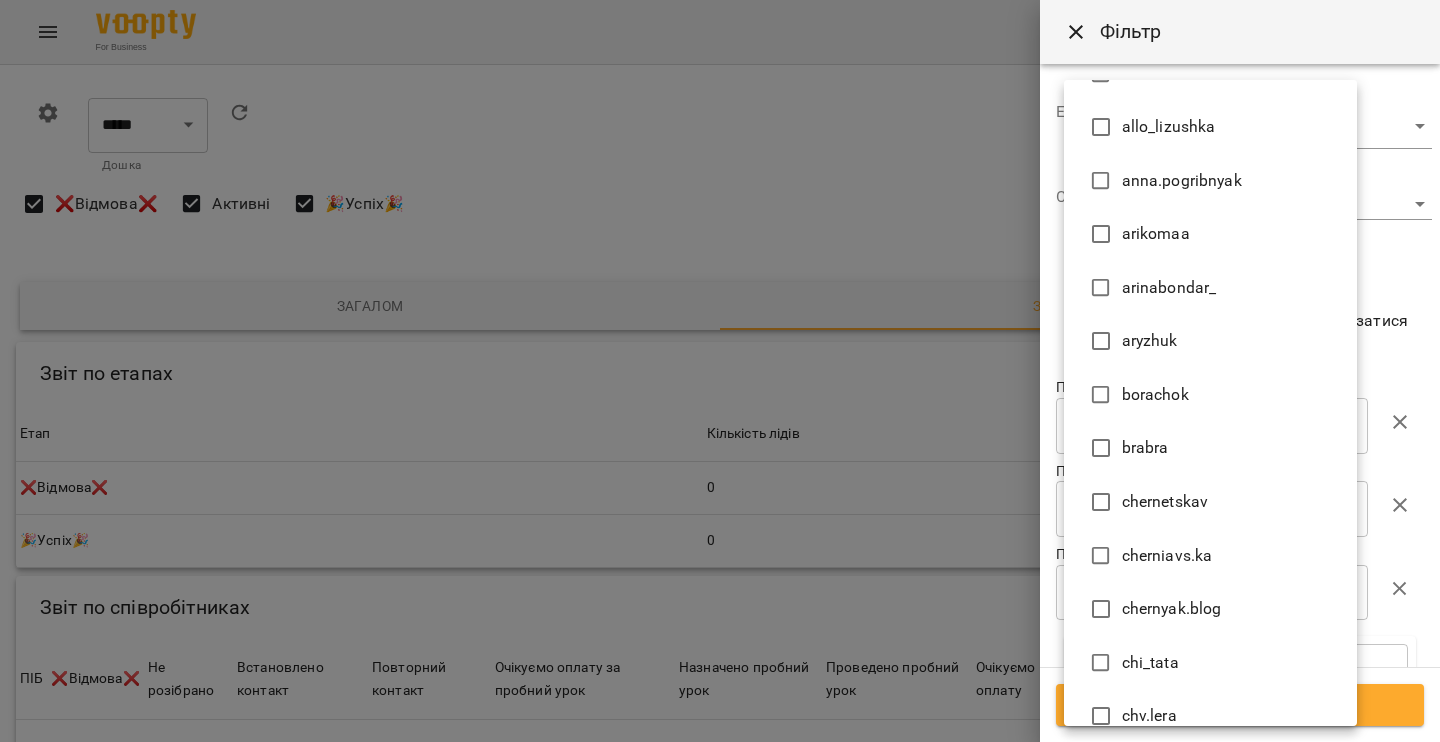scroll, scrollTop: 1342, scrollLeft: 0, axis: vertical 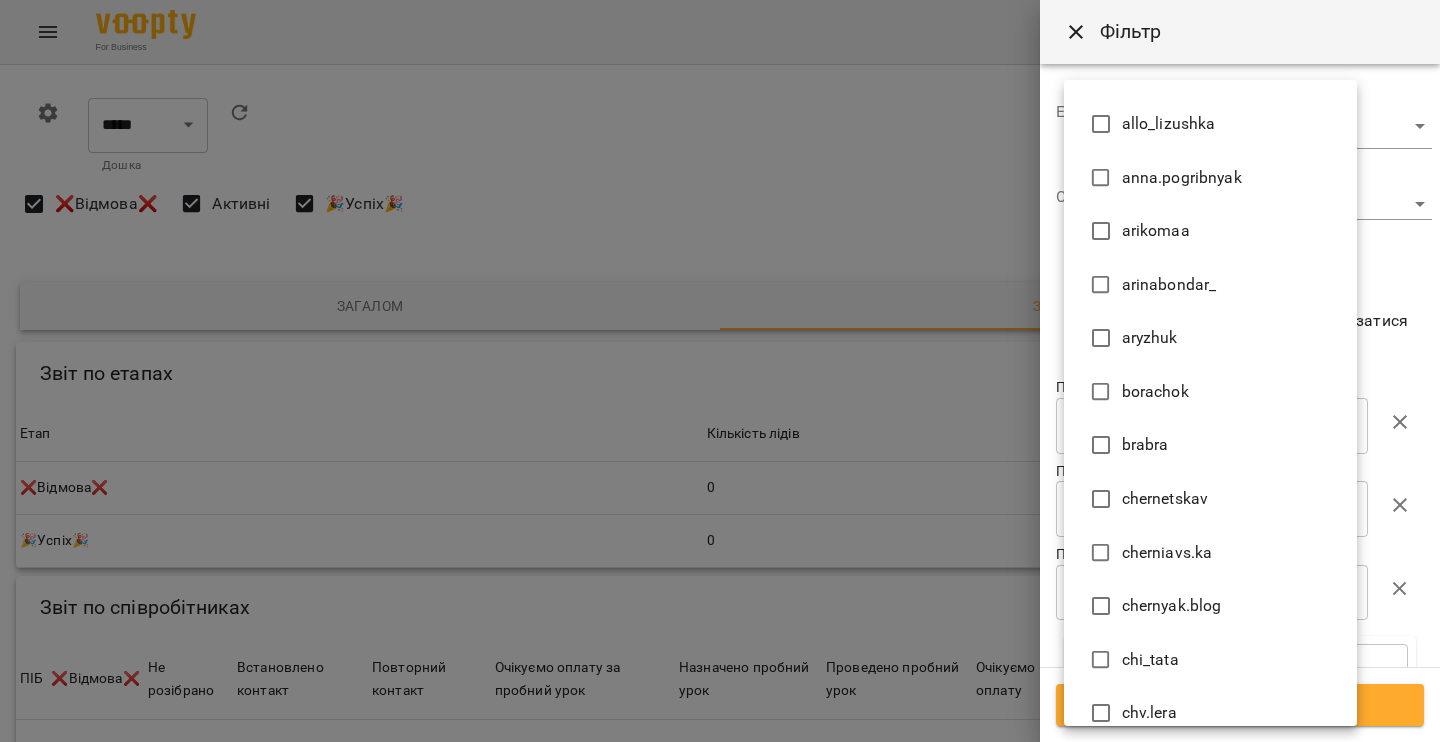 click on "chv.lera" at bounding box center [1210, 713] 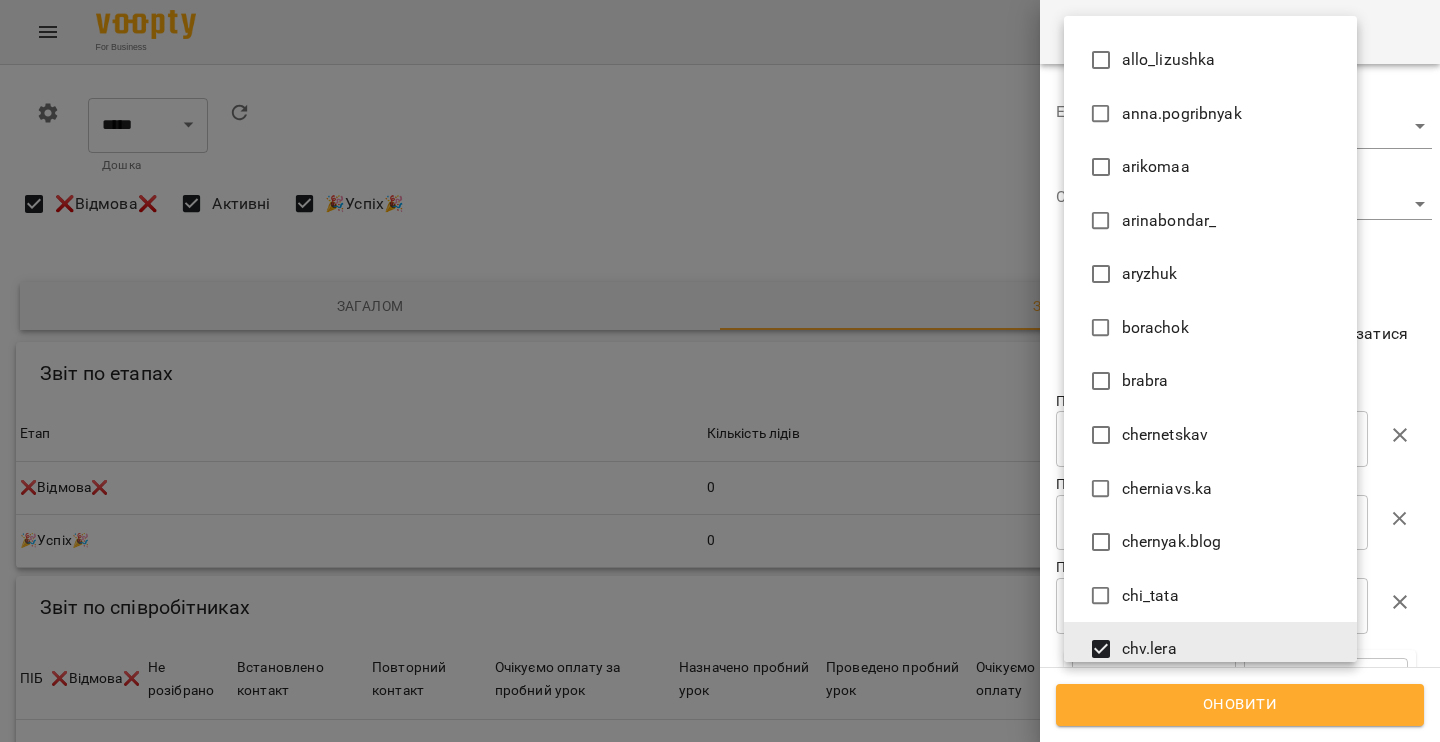 type on "********" 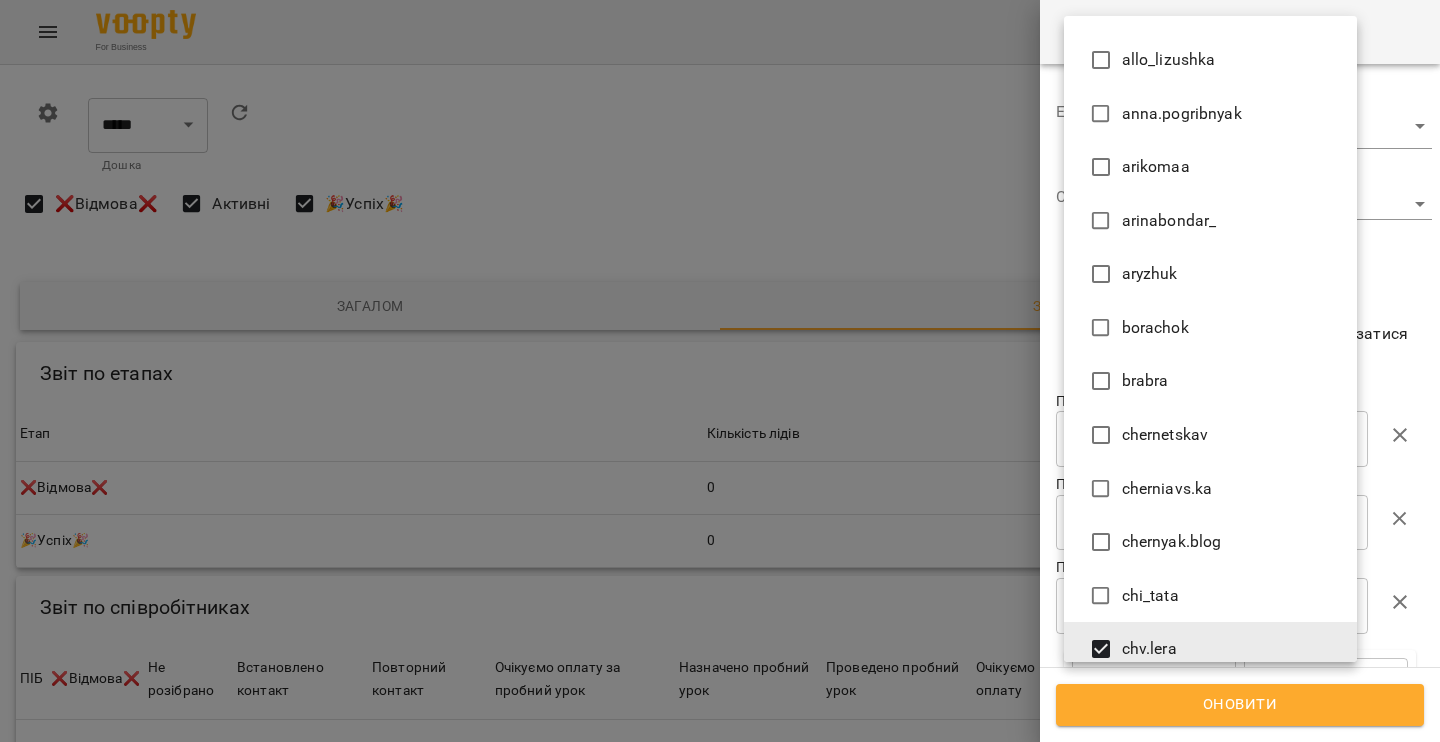 click at bounding box center (720, 371) 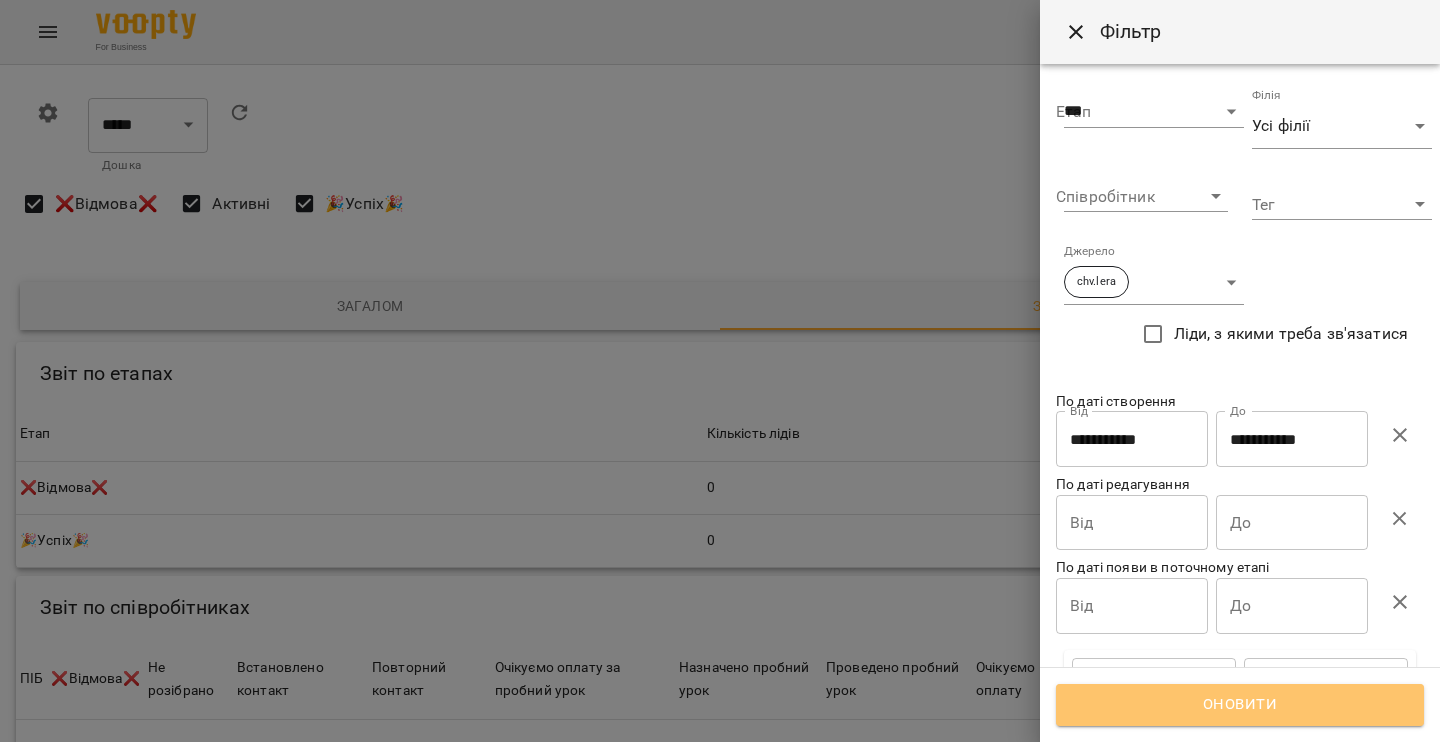 click on "Оновити" at bounding box center [1240, 705] 